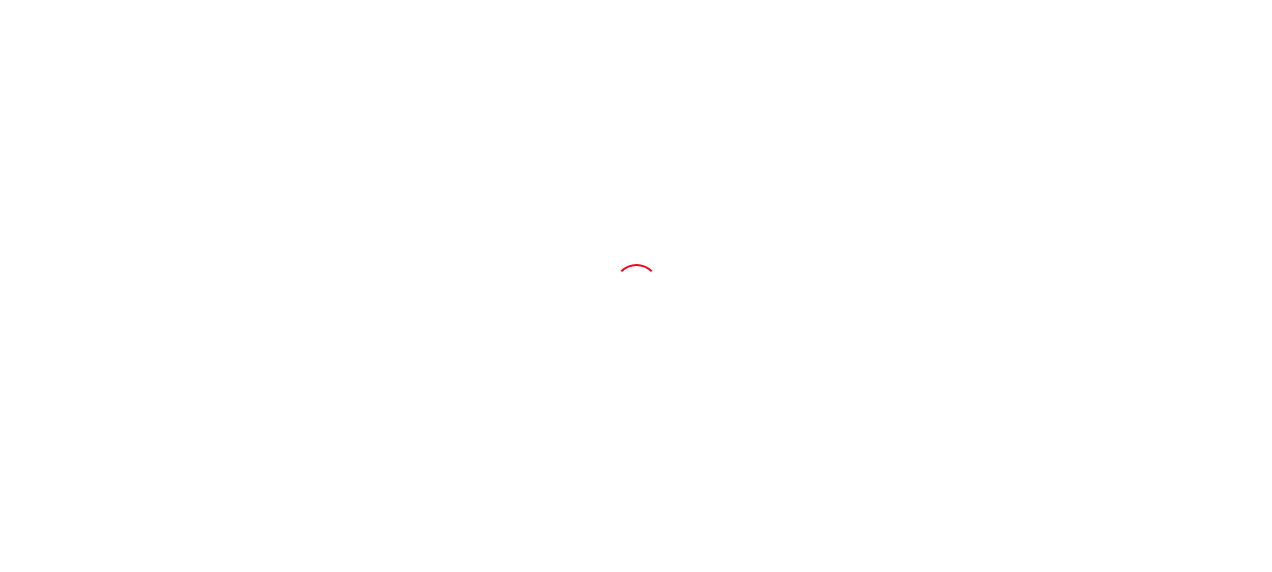 scroll, scrollTop: 0, scrollLeft: 0, axis: both 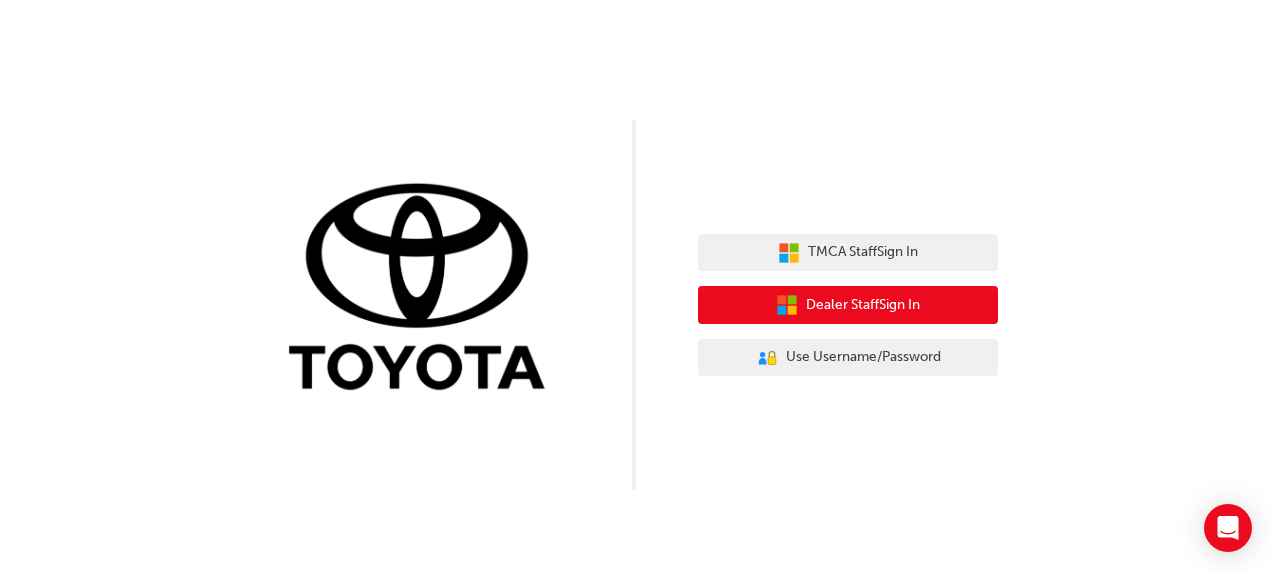 click on "Dealer Staff  Sign In" at bounding box center (863, 305) 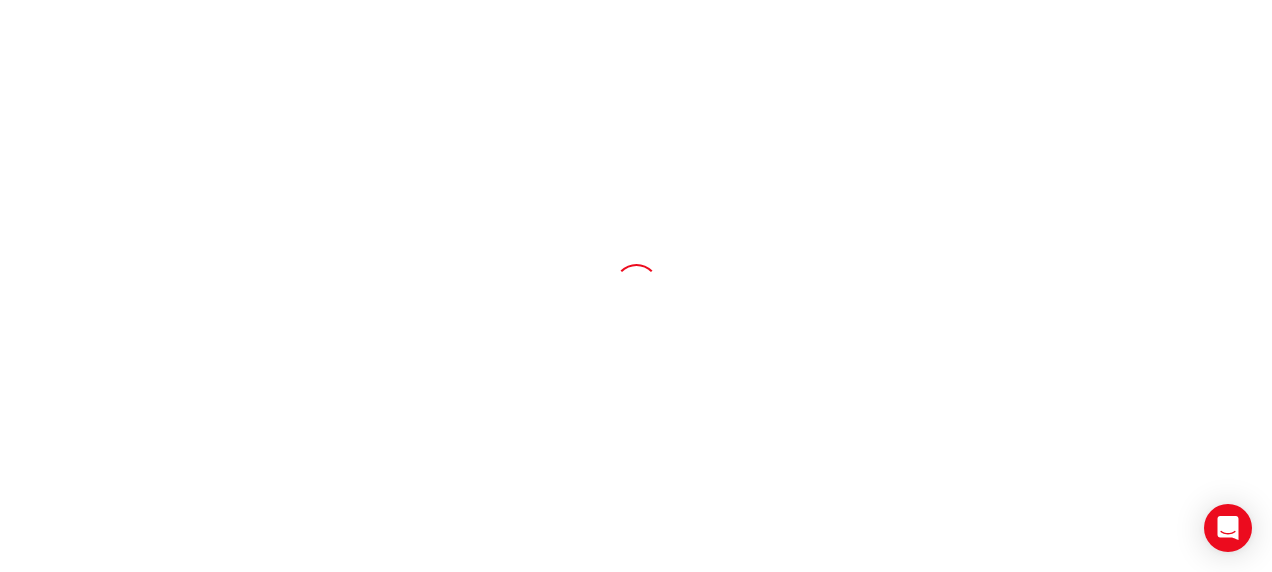 scroll, scrollTop: 0, scrollLeft: 0, axis: both 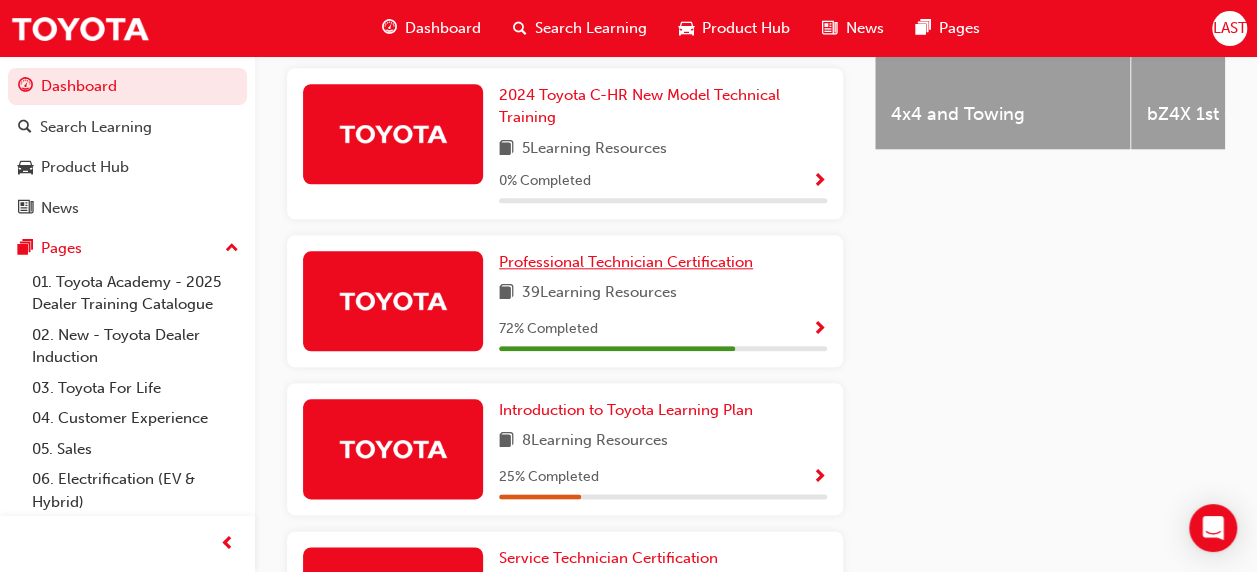 click on "Professional Technician Certification" at bounding box center [626, 262] 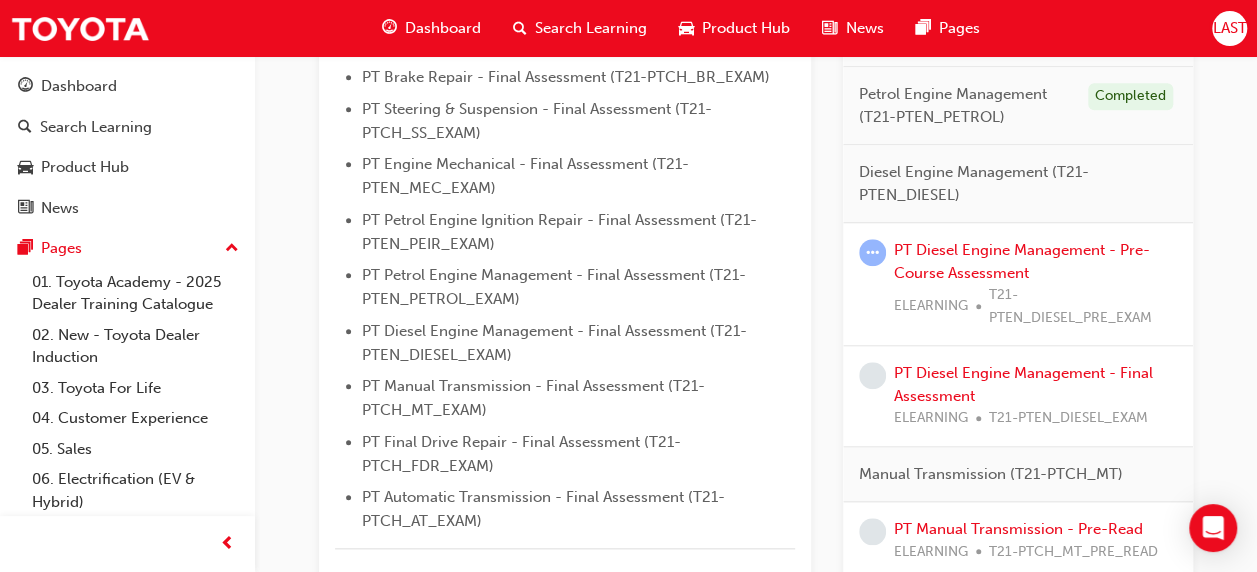scroll, scrollTop: 793, scrollLeft: 0, axis: vertical 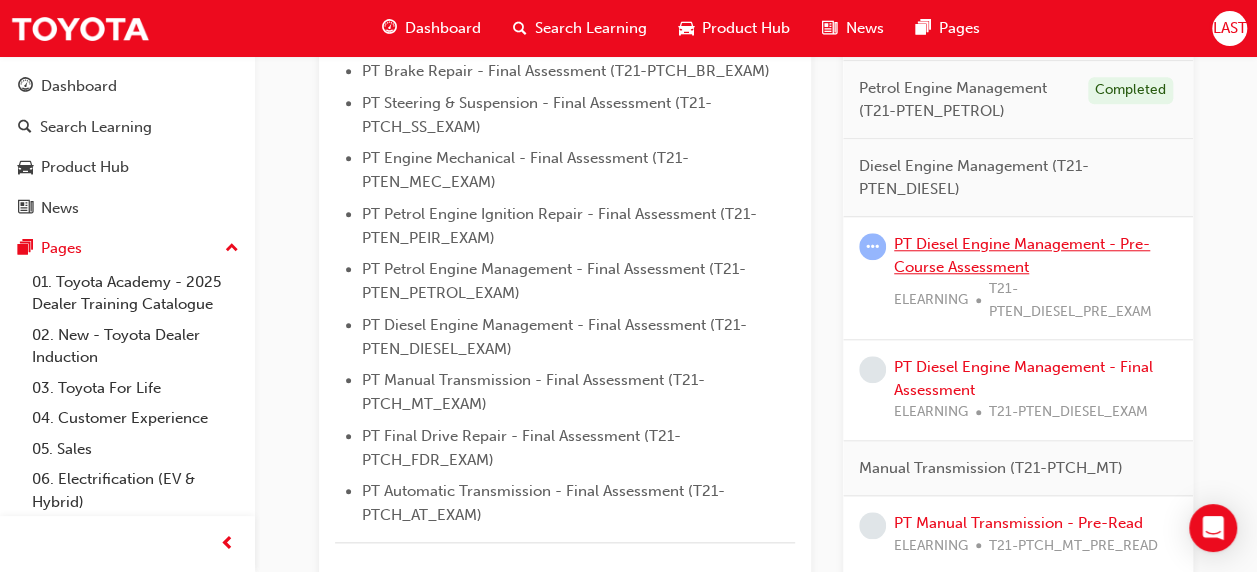 click on "PT Diesel Engine Management - Pre-Course Assessment" at bounding box center [1022, 255] 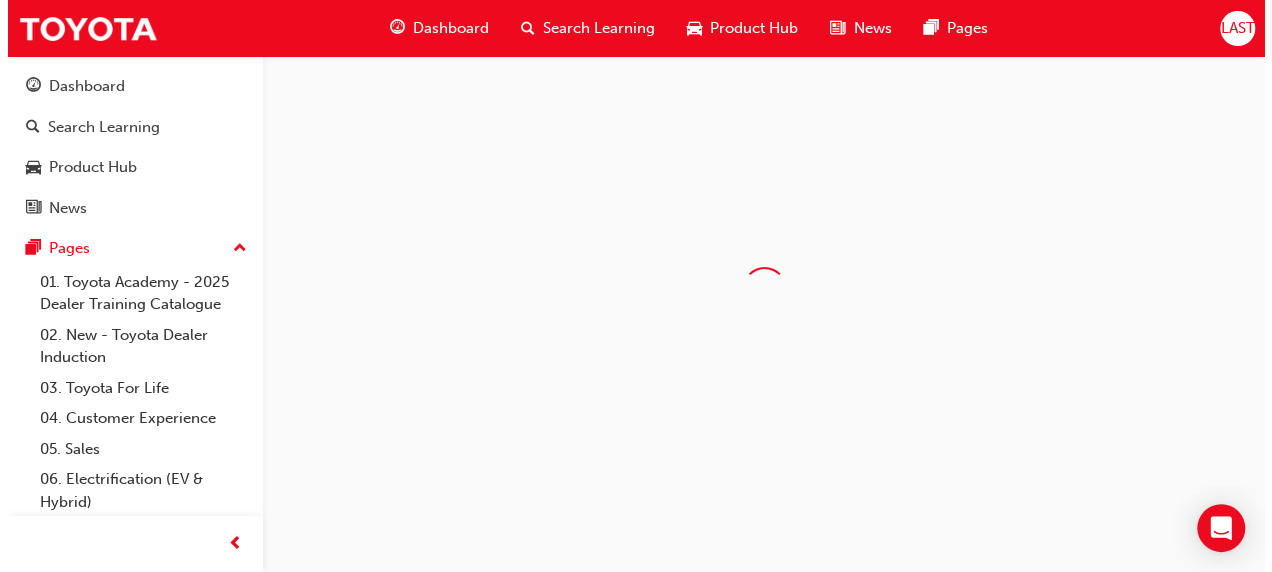 scroll, scrollTop: 0, scrollLeft: 0, axis: both 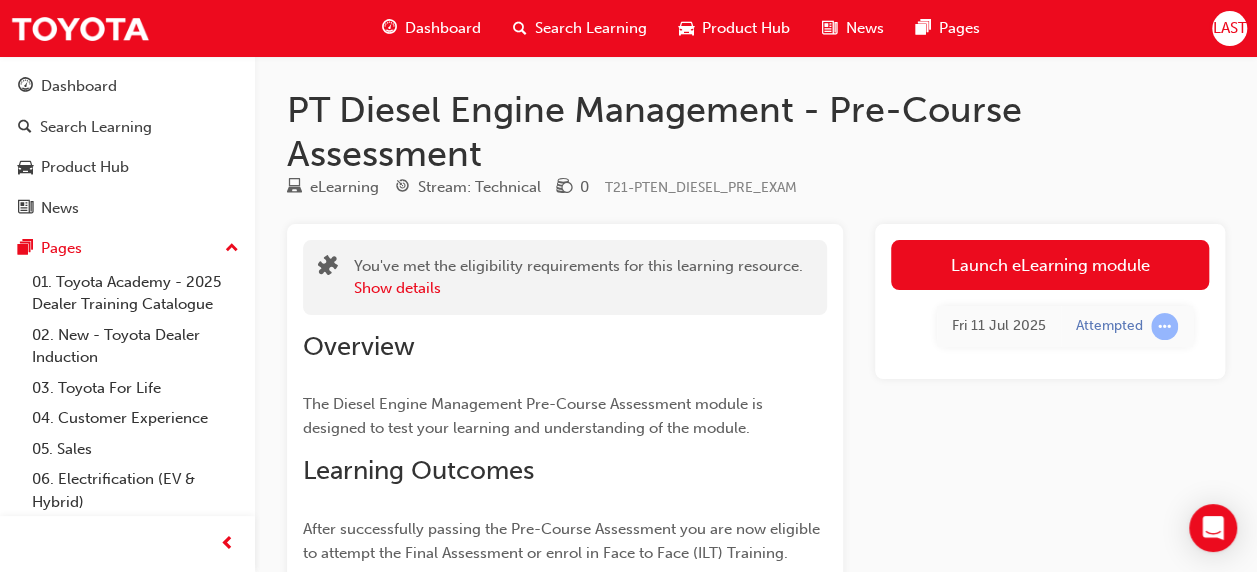 click on "Launch eLearning module" at bounding box center [1050, 265] 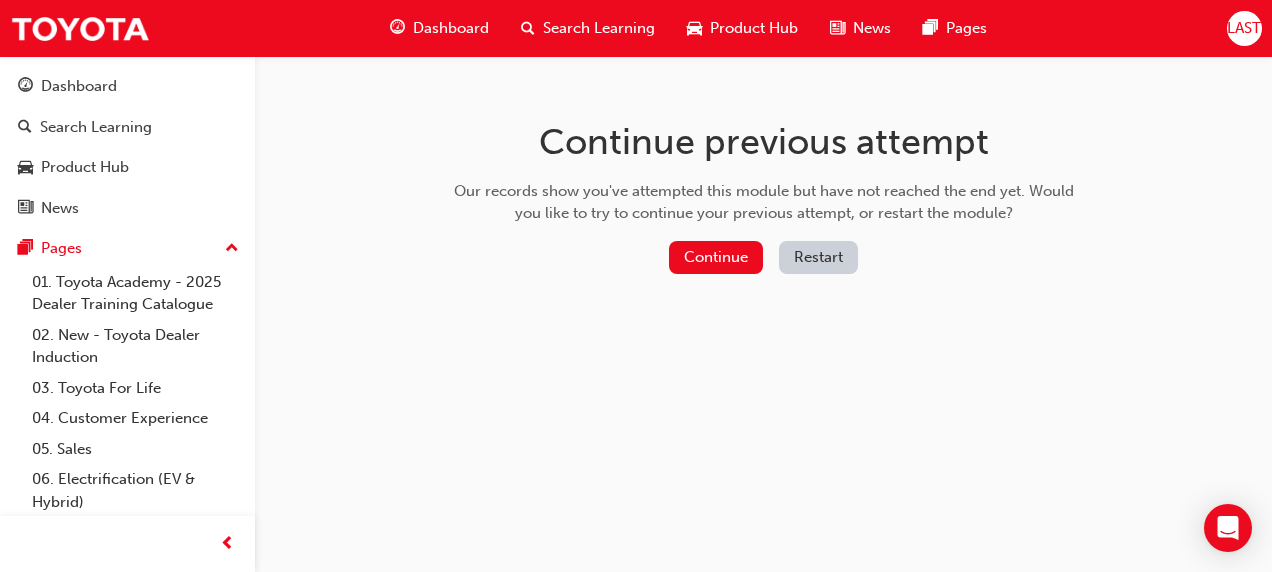 click on "Continue" at bounding box center [716, 257] 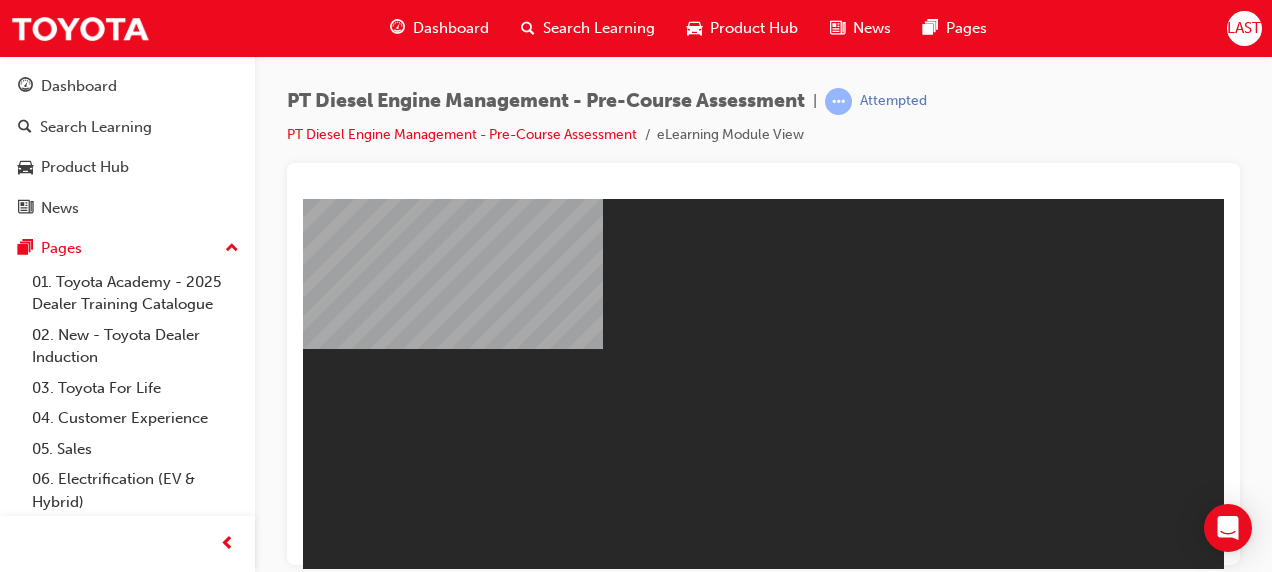 scroll, scrollTop: 0, scrollLeft: 0, axis: both 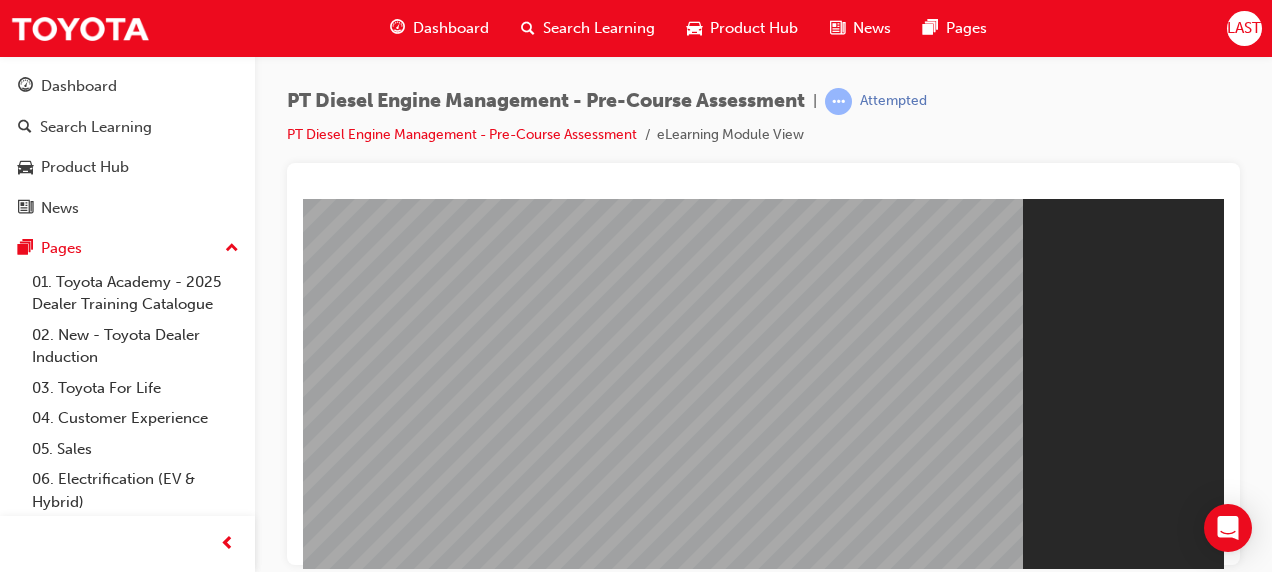 click on "Resume" at bounding box center [341, 840] 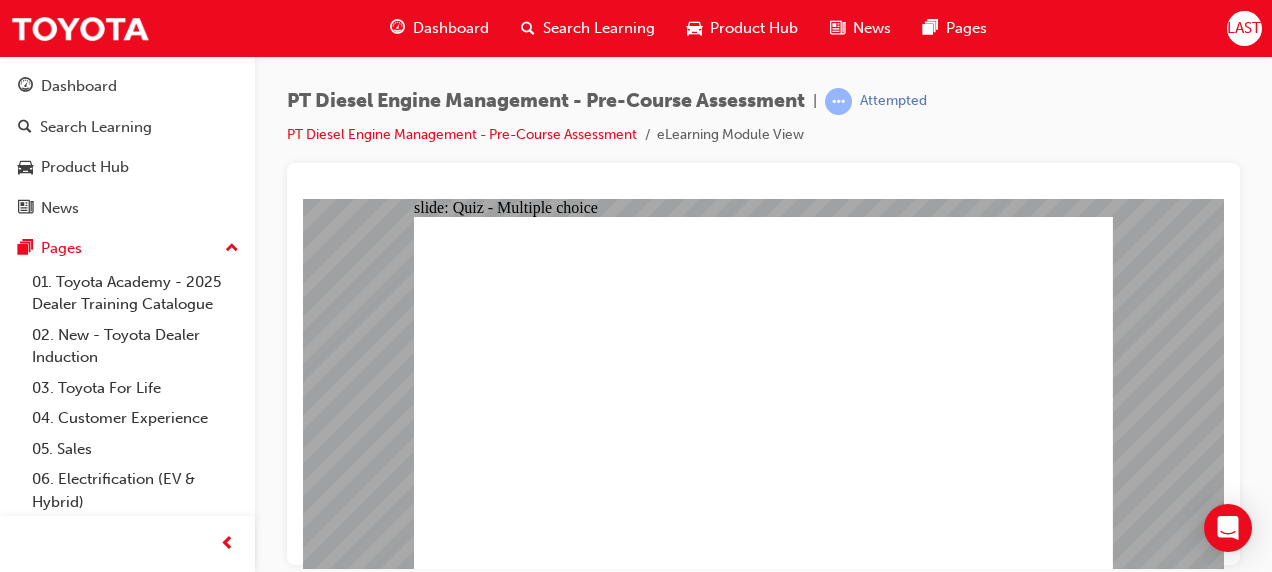 click 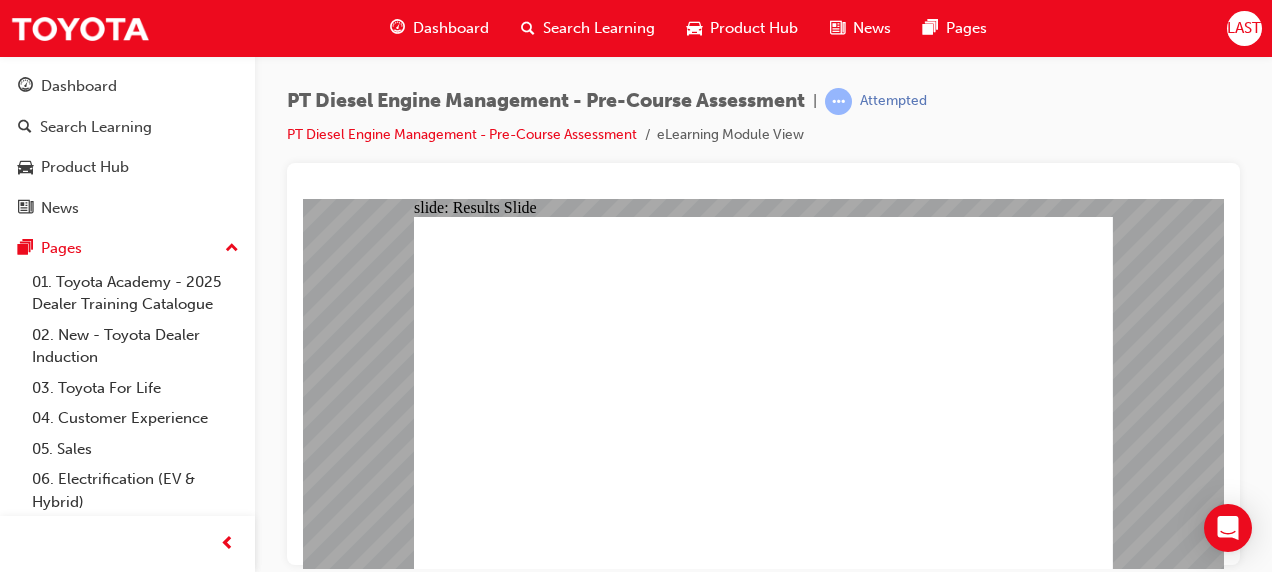 click 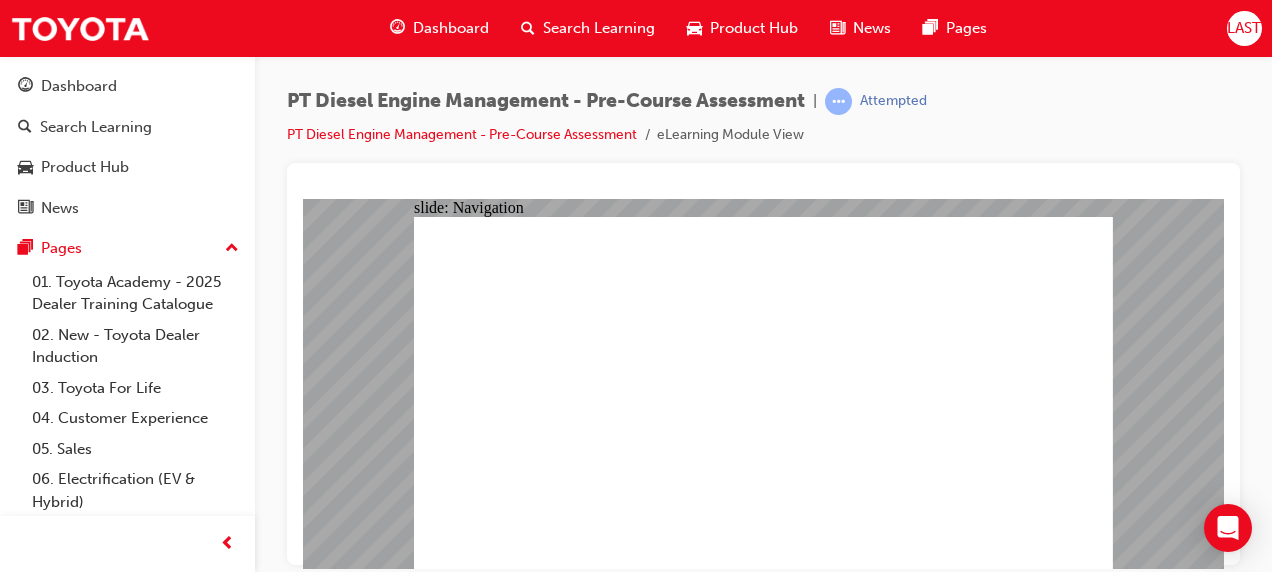 click 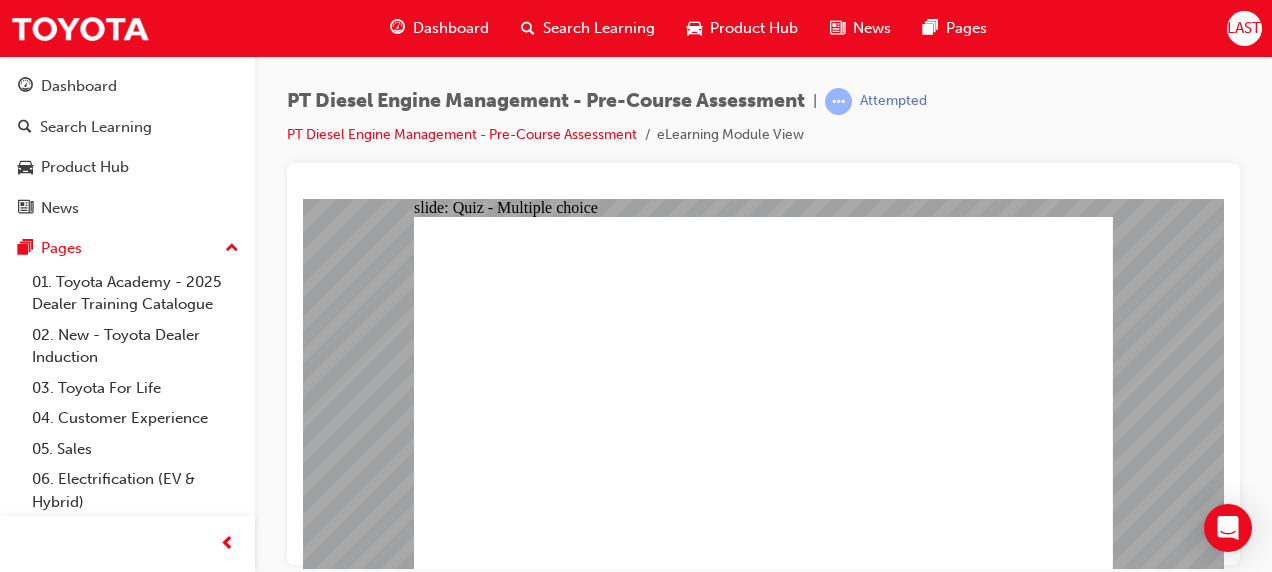click 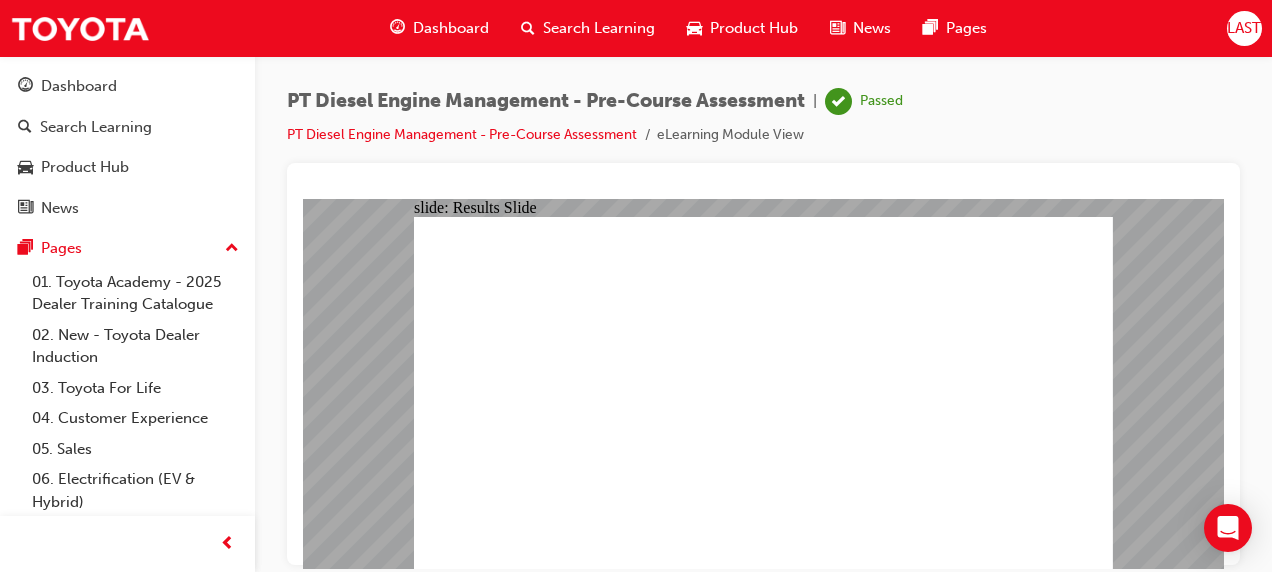 click 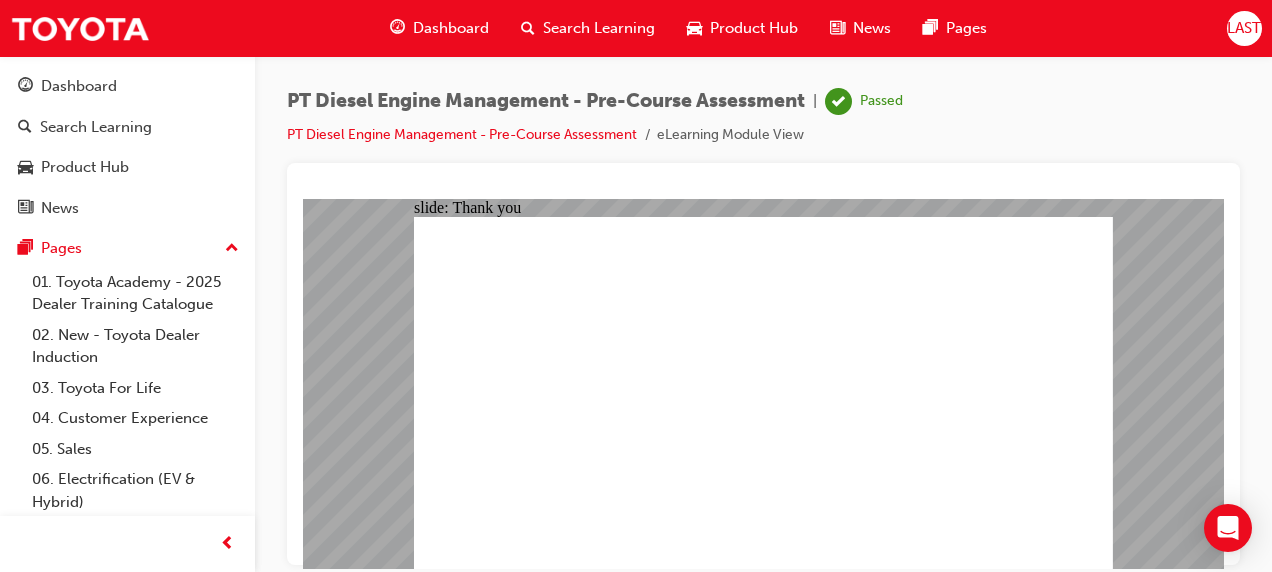 click 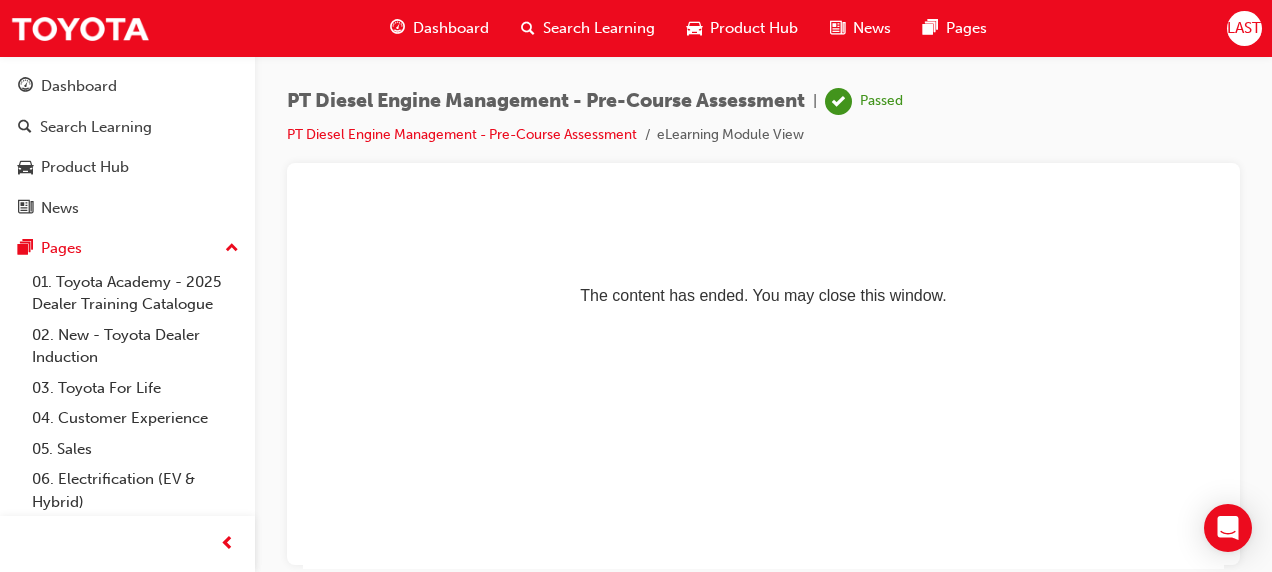 scroll, scrollTop: 0, scrollLeft: 0, axis: both 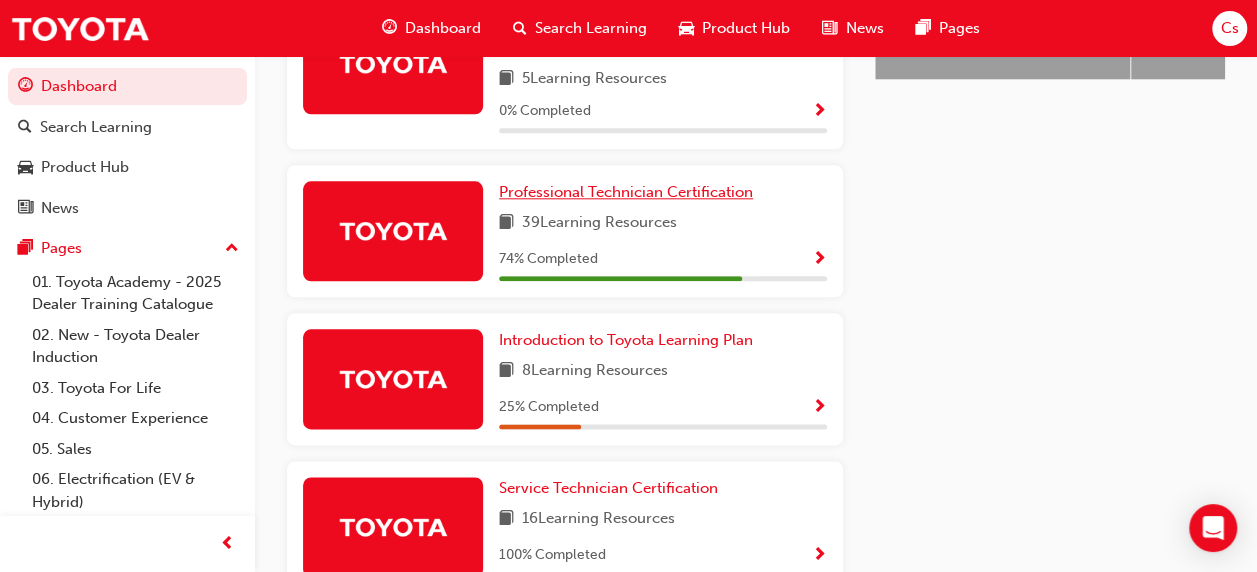 click on "Professional Technician Certification" at bounding box center (626, 192) 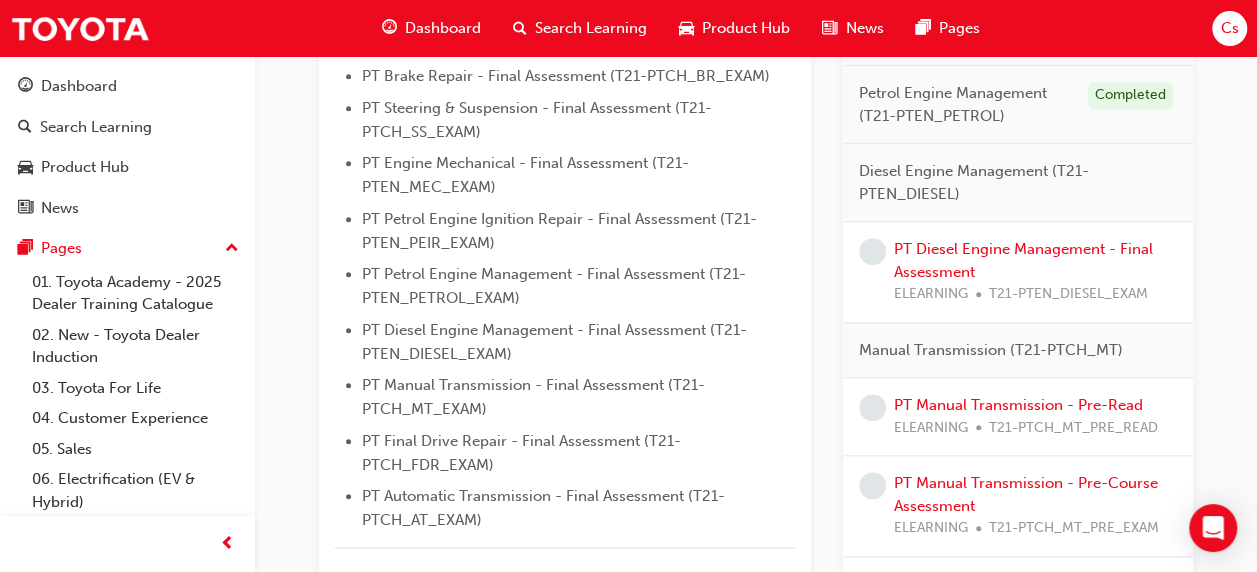 scroll, scrollTop: 789, scrollLeft: 0, axis: vertical 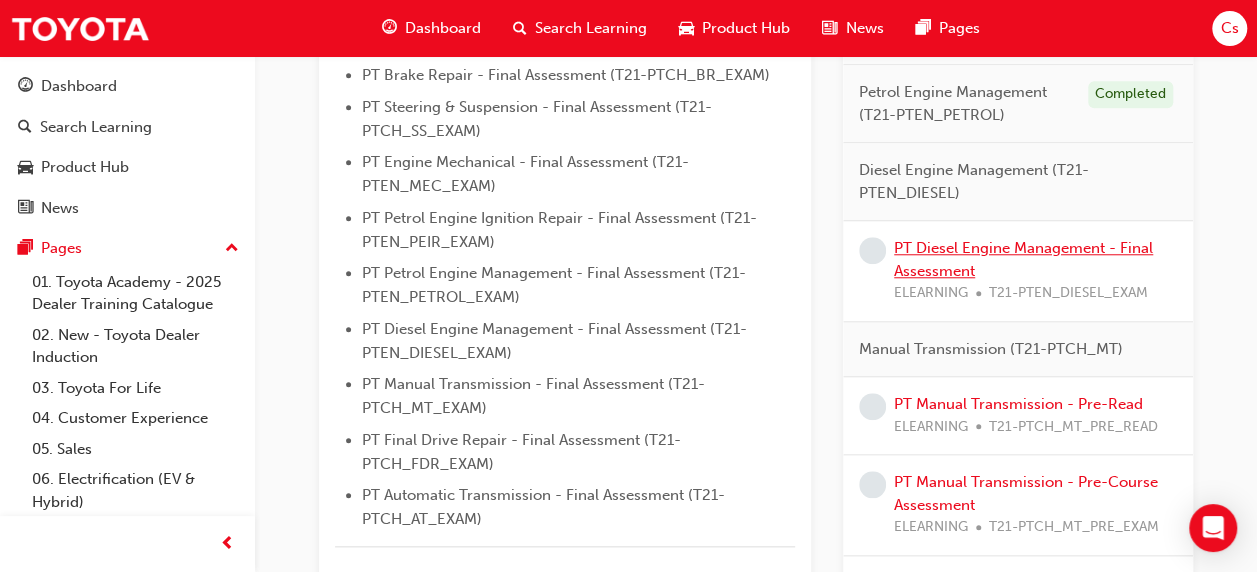 click on "PT Diesel Engine Management - Final Assessment" at bounding box center [1023, 259] 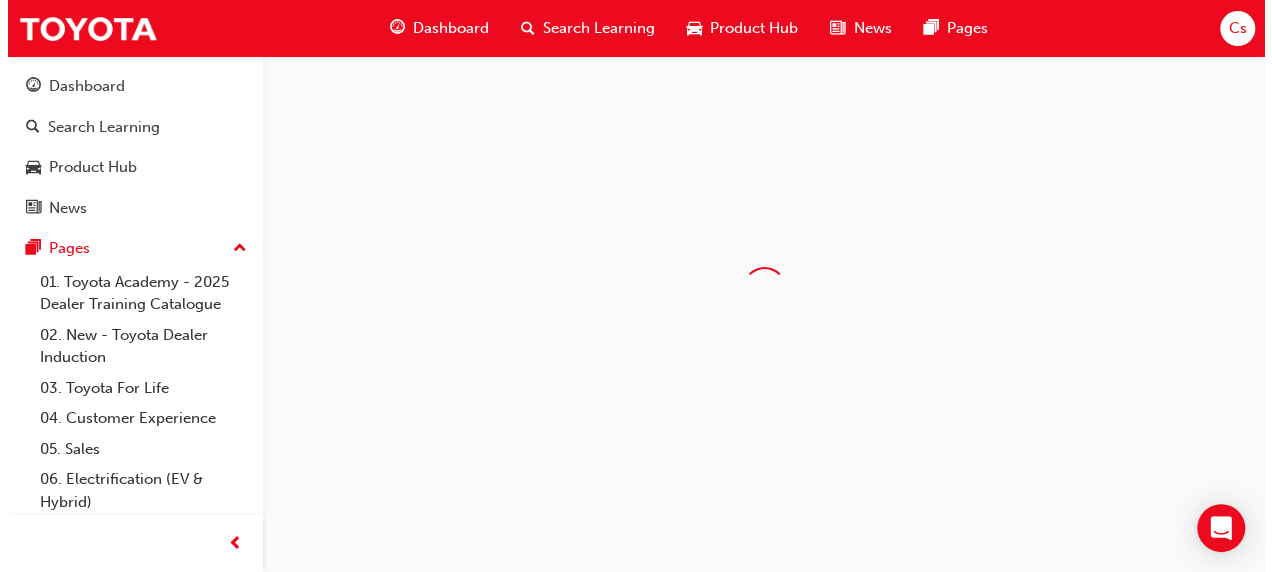 scroll, scrollTop: 0, scrollLeft: 0, axis: both 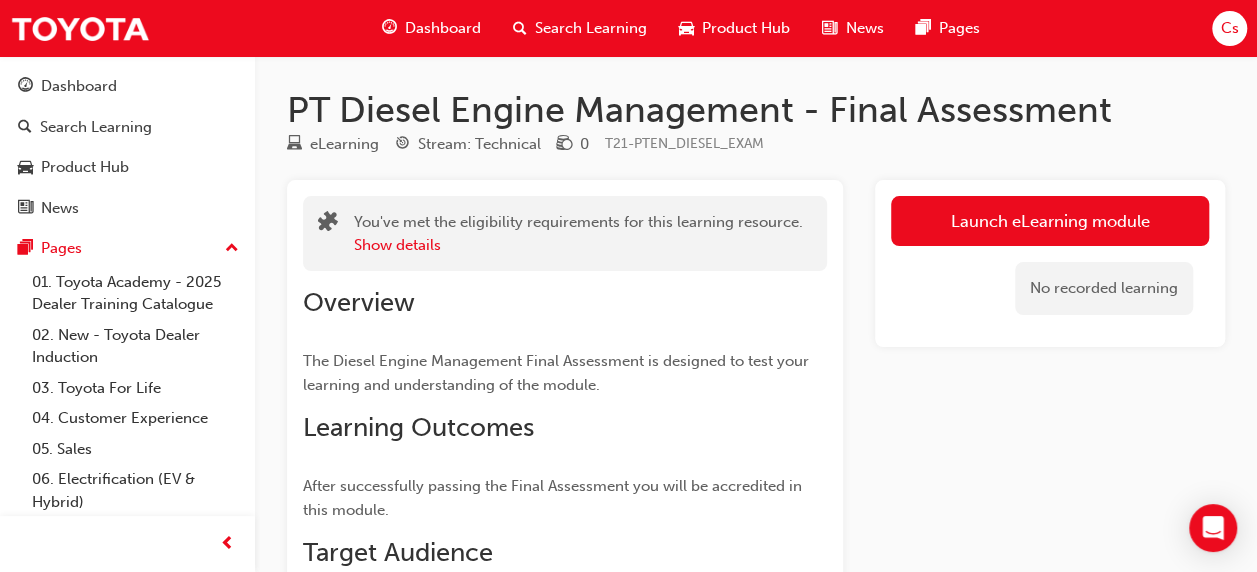 click on "Launch eLearning module" at bounding box center (1050, 221) 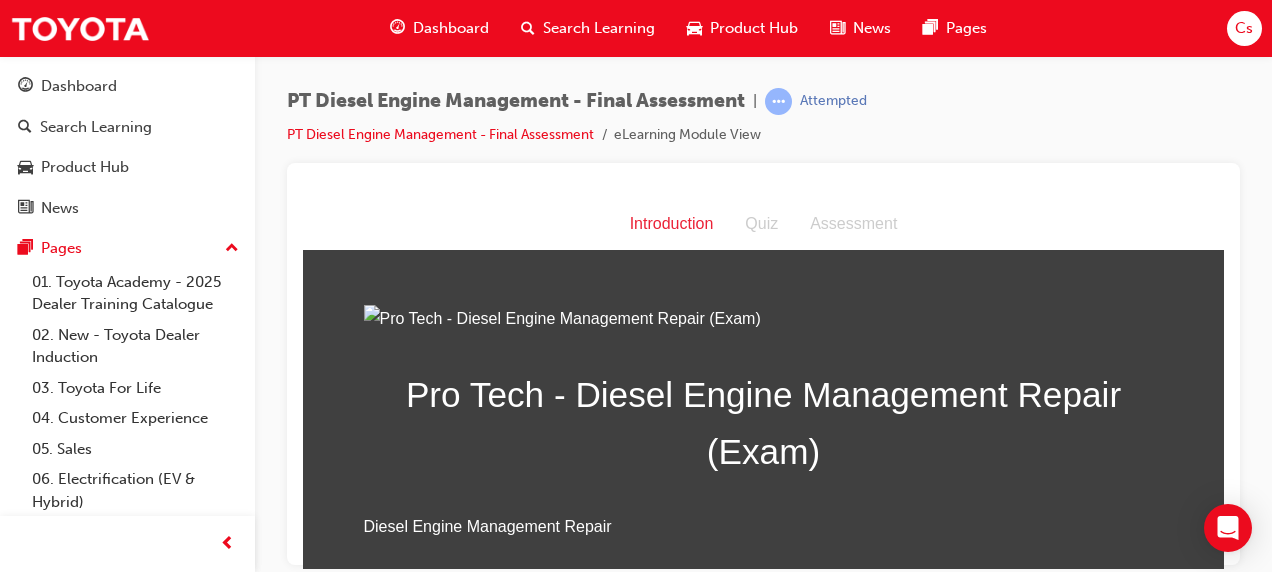 scroll, scrollTop: 296, scrollLeft: 0, axis: vertical 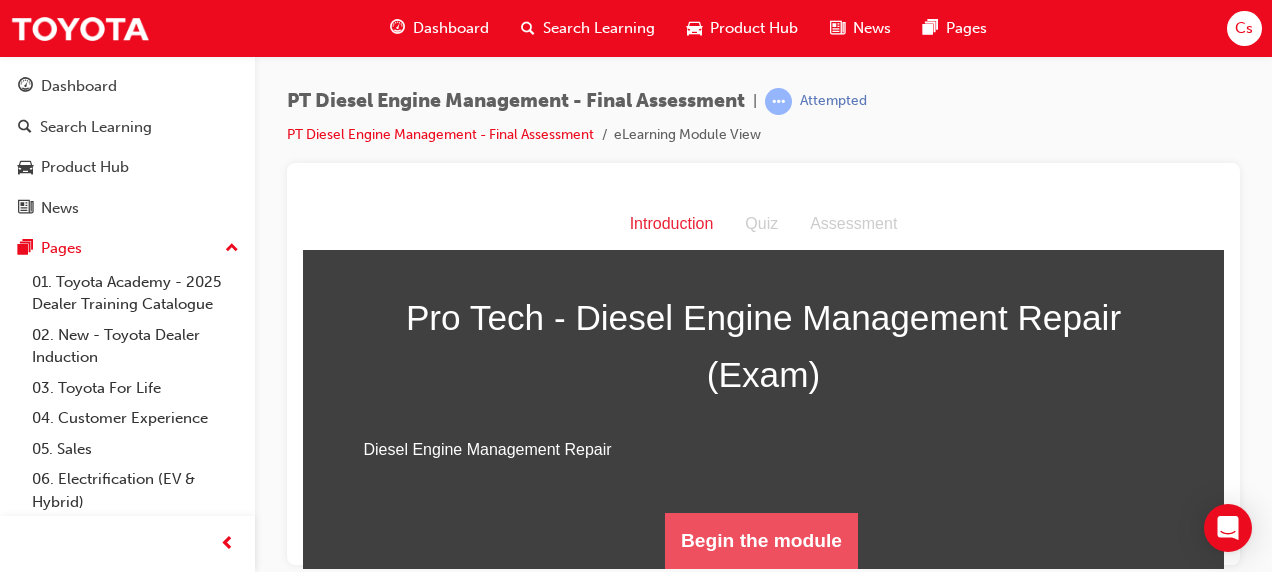 click on "Begin the module" at bounding box center [761, 540] 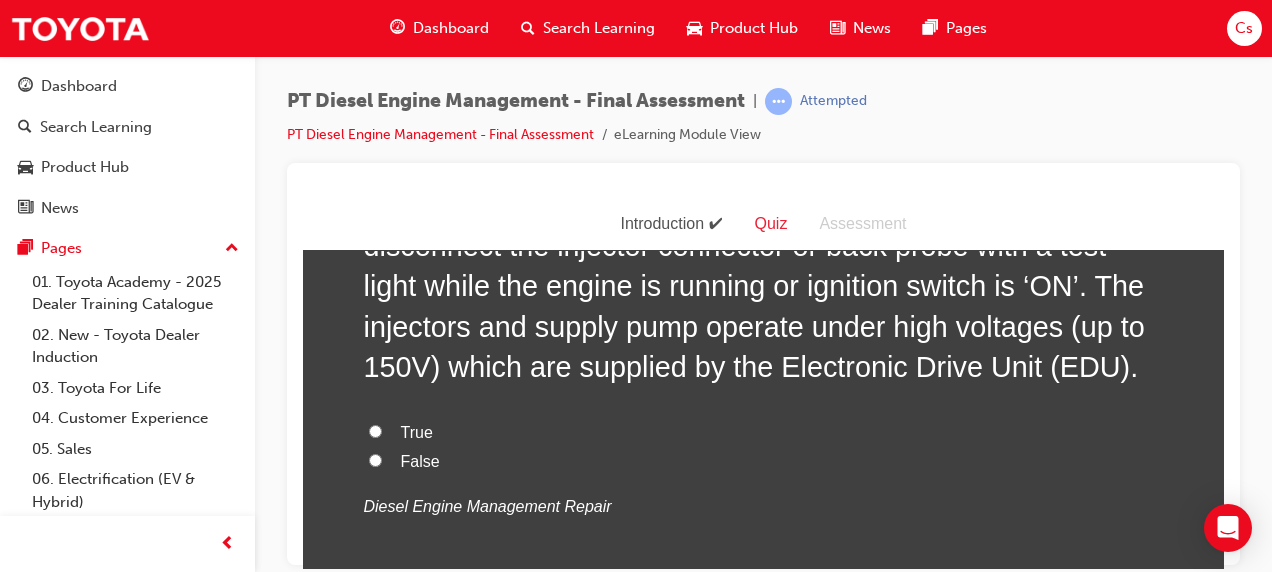 scroll, scrollTop: 235, scrollLeft: 0, axis: vertical 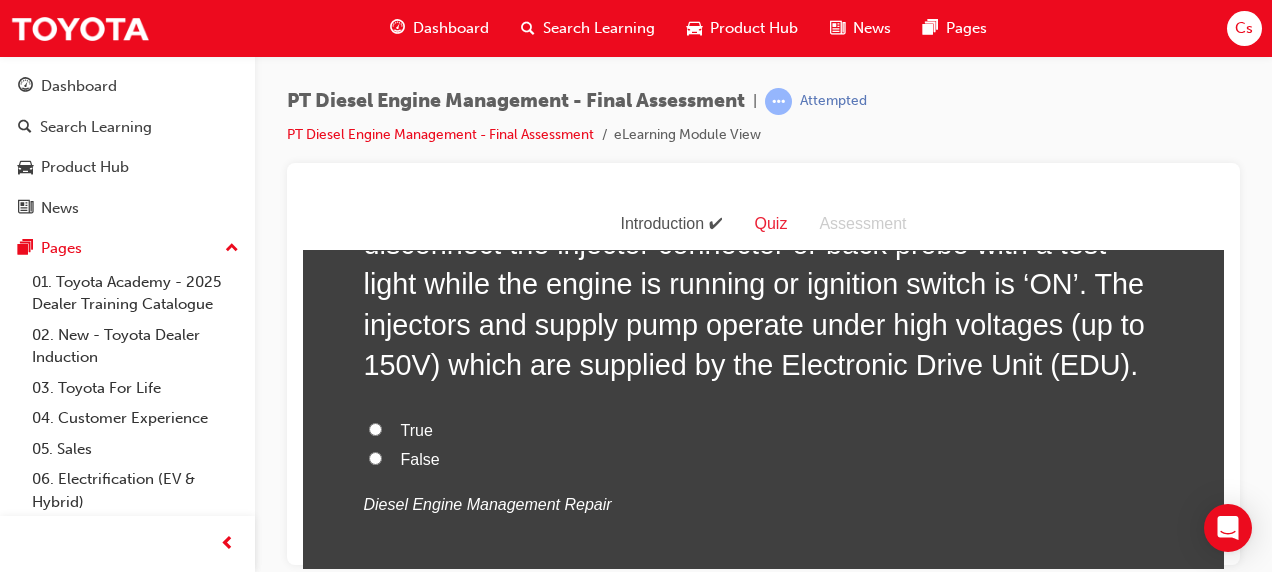 click on "True" at bounding box center [417, 429] 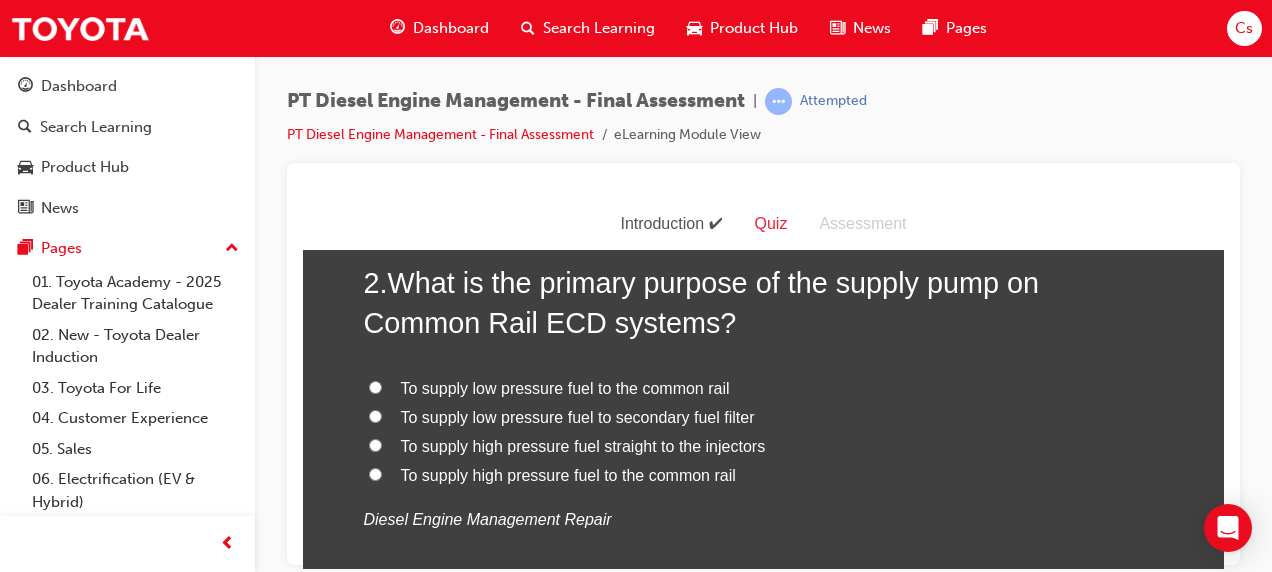 scroll, scrollTop: 684, scrollLeft: 0, axis: vertical 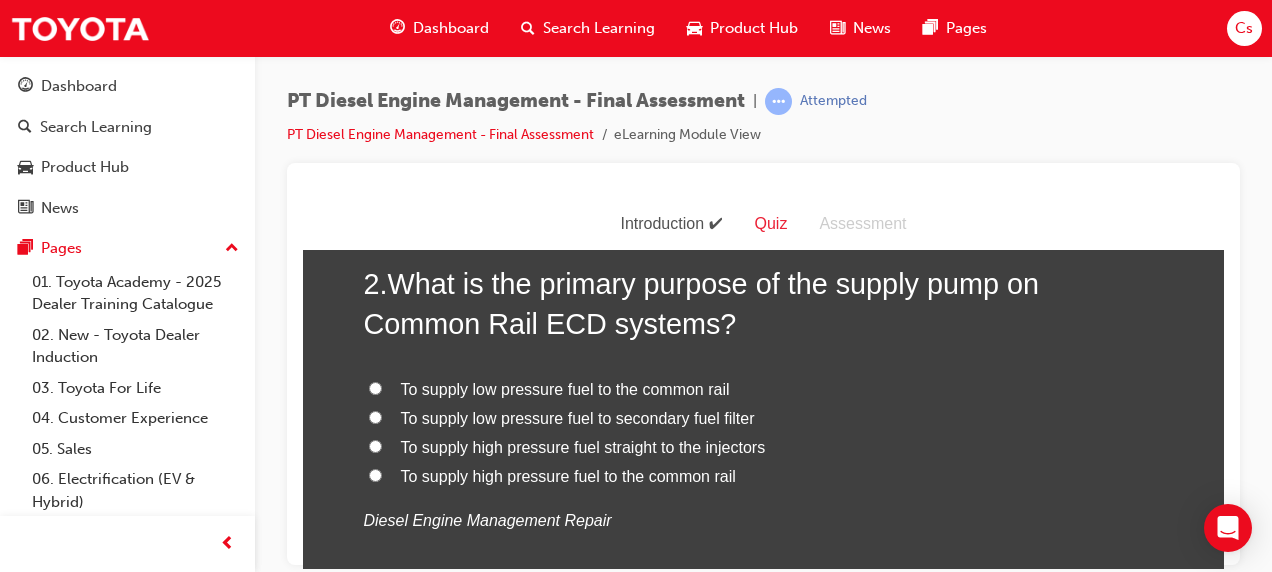 click on "To supply low pressure fuel to secondary fuel filter" at bounding box center [764, 418] 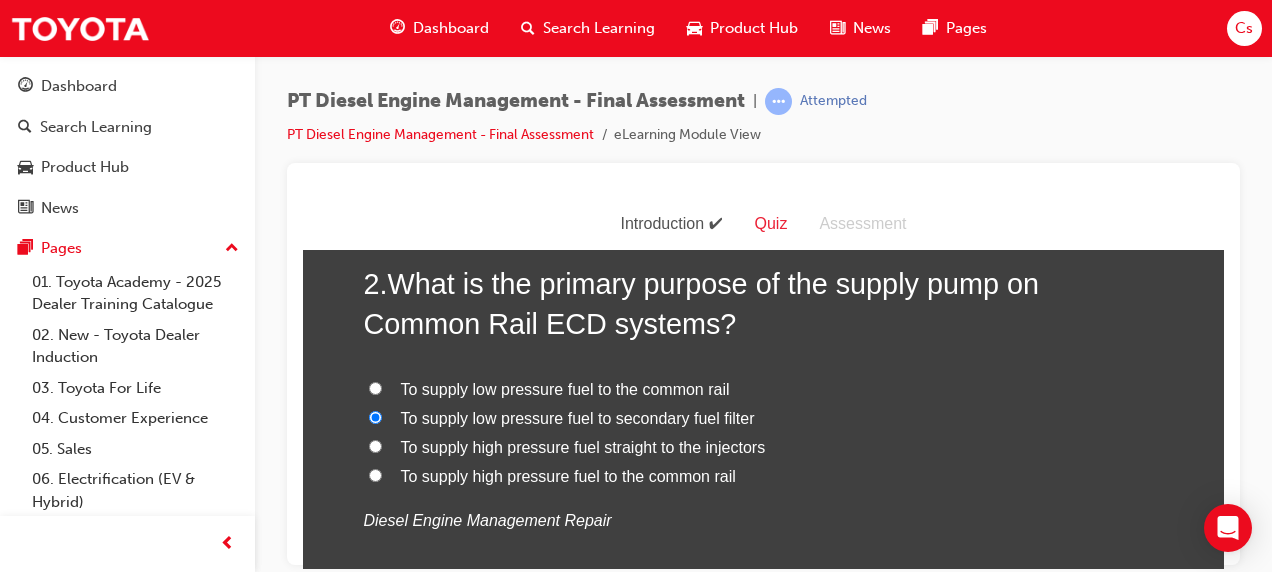 click on "To supply high pressure fuel to the common rail" at bounding box center (568, 475) 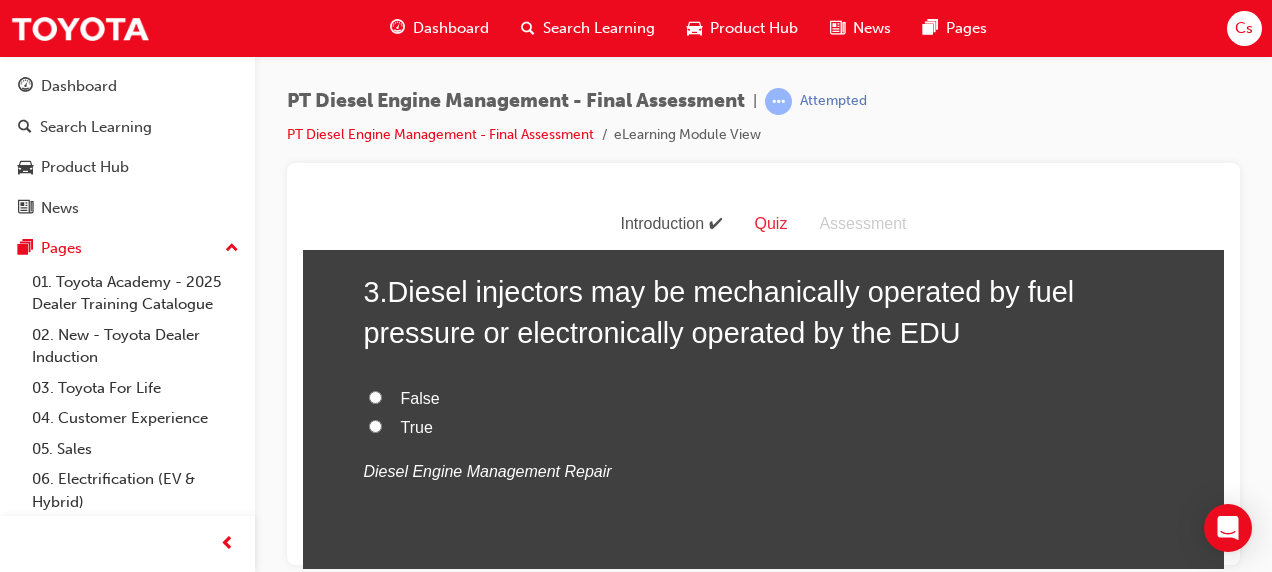 scroll, scrollTop: 1155, scrollLeft: 0, axis: vertical 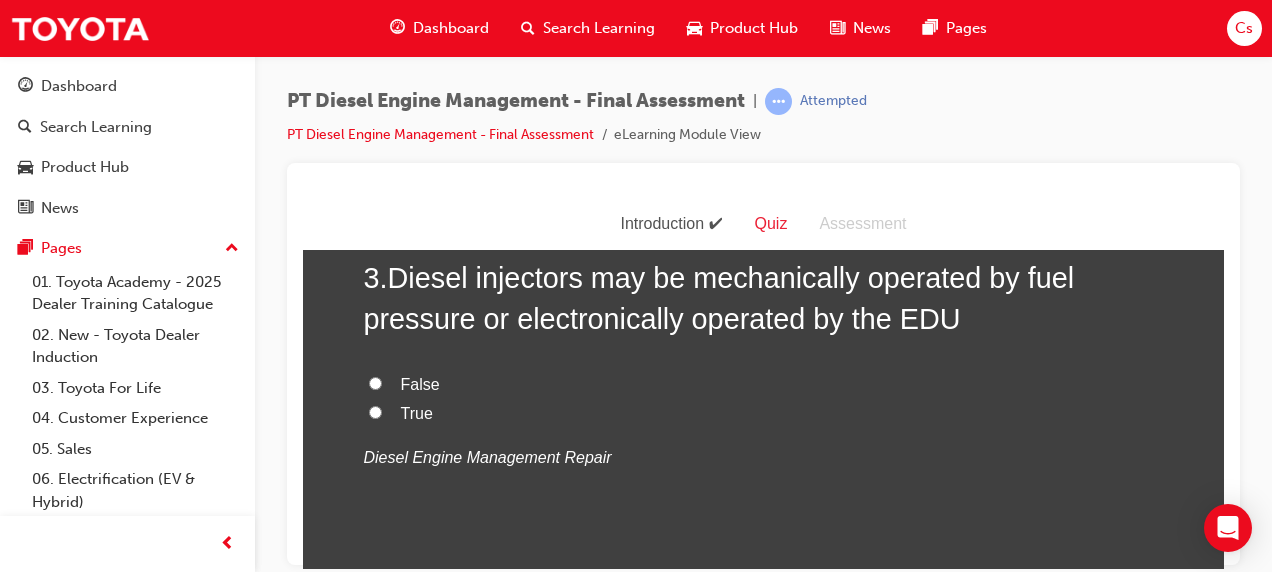 click on "True" at bounding box center [417, 412] 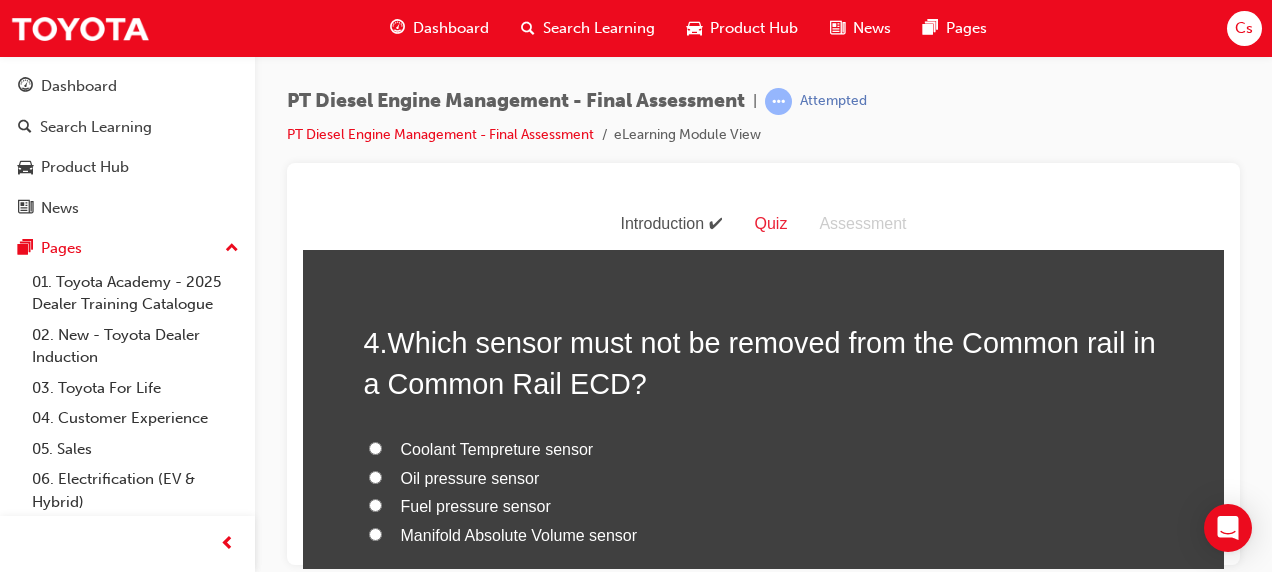 scroll, scrollTop: 1499, scrollLeft: 0, axis: vertical 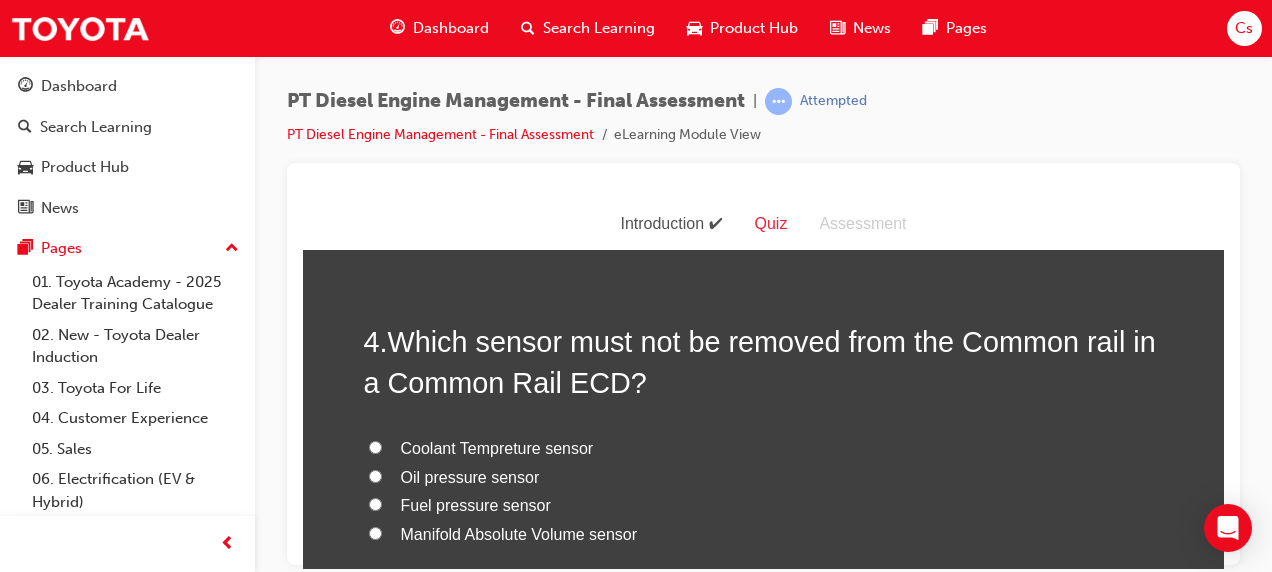 click on "Fuel pressure sensor" at bounding box center [375, 503] 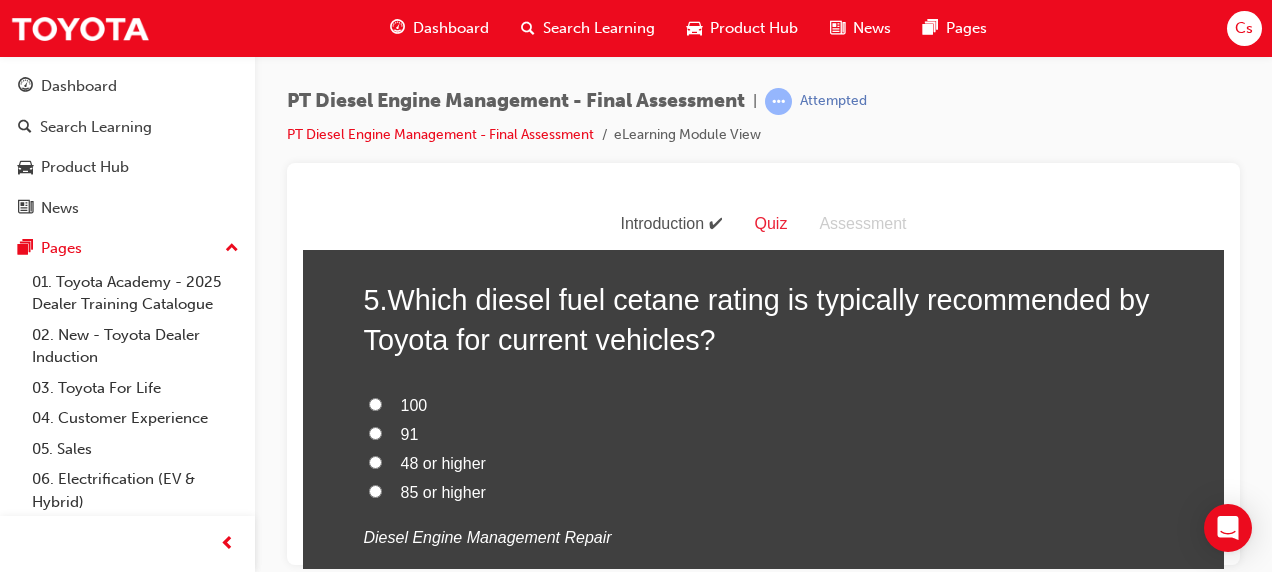 scroll, scrollTop: 2008, scrollLeft: 0, axis: vertical 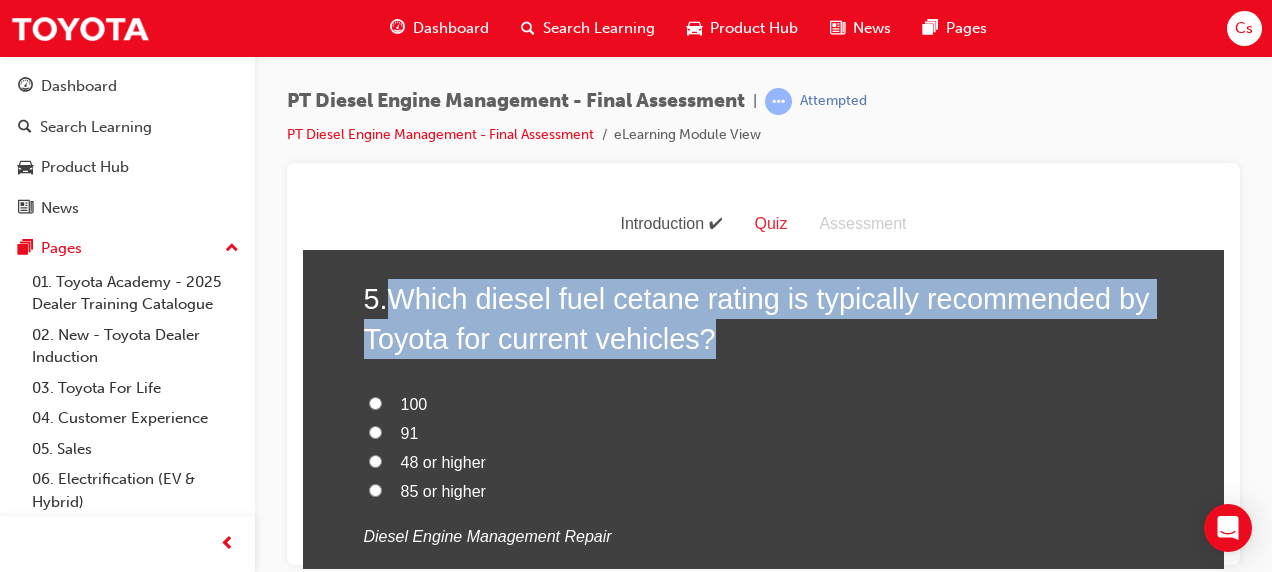 drag, startPoint x: 381, startPoint y: 298, endPoint x: 759, endPoint y: 354, distance: 382.12564 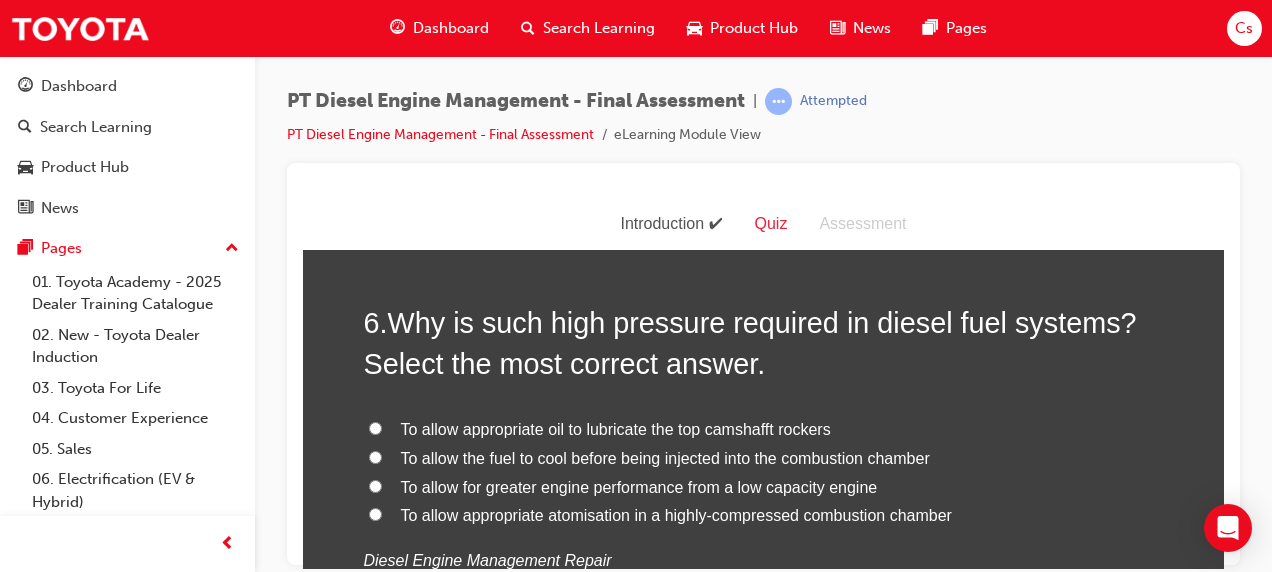 scroll, scrollTop: 2455, scrollLeft: 0, axis: vertical 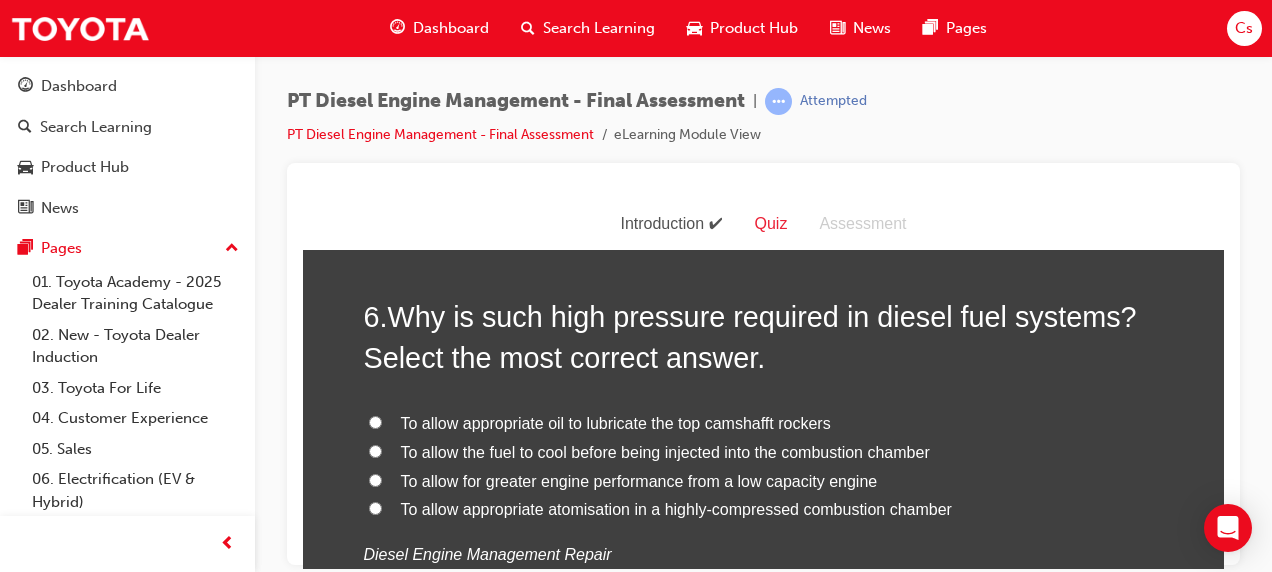 click on "To allow appropriate atomisation in a highly-compressed combustion chamber" at bounding box center [676, 508] 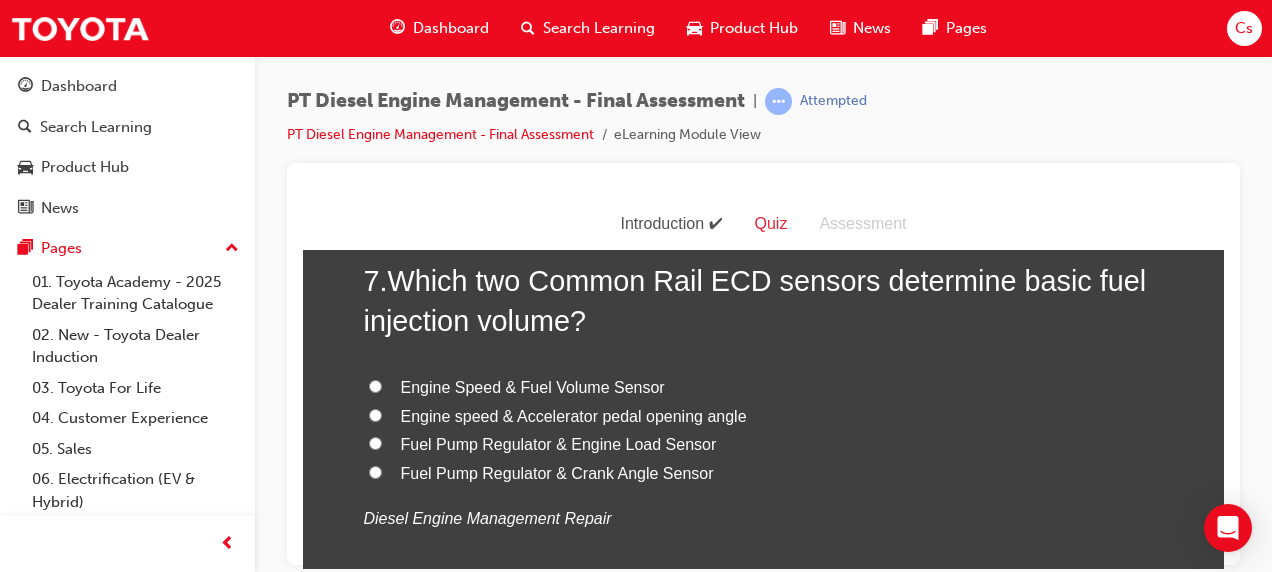 scroll, scrollTop: 2955, scrollLeft: 0, axis: vertical 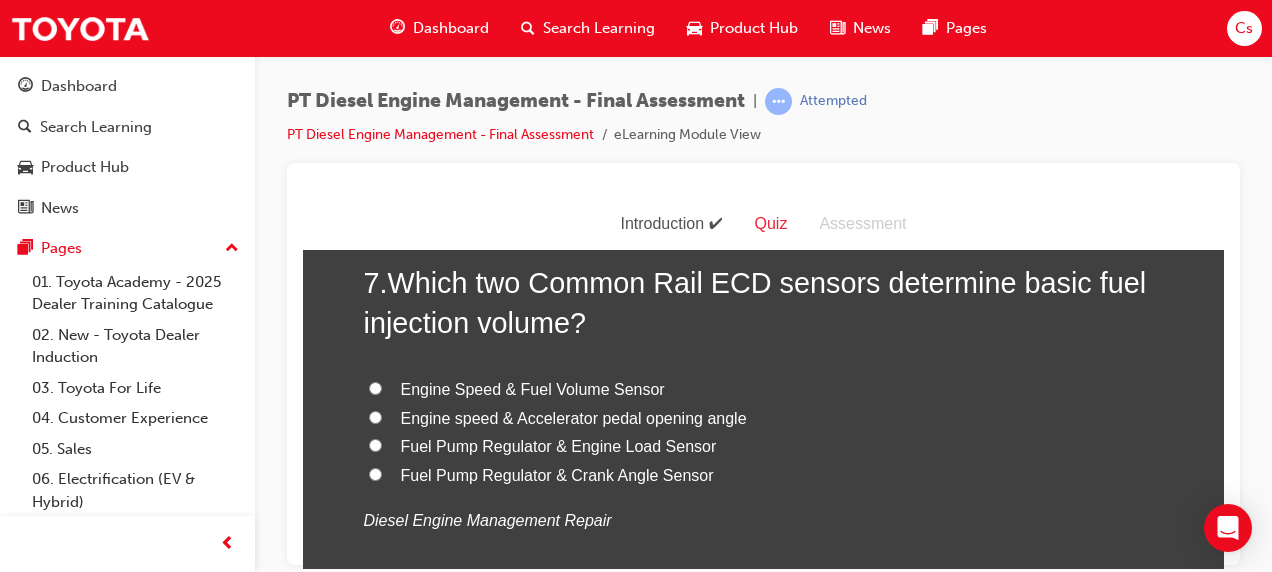 click on "Engine speed & Accelerator pedal opening angle" at bounding box center (375, 416) 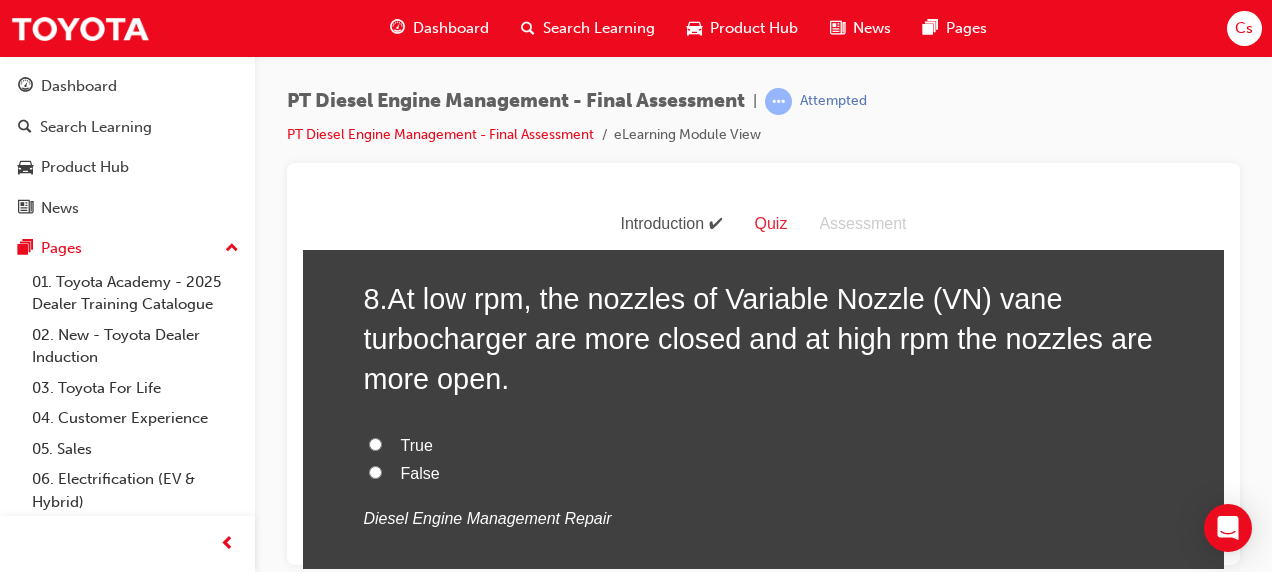 scroll, scrollTop: 3406, scrollLeft: 0, axis: vertical 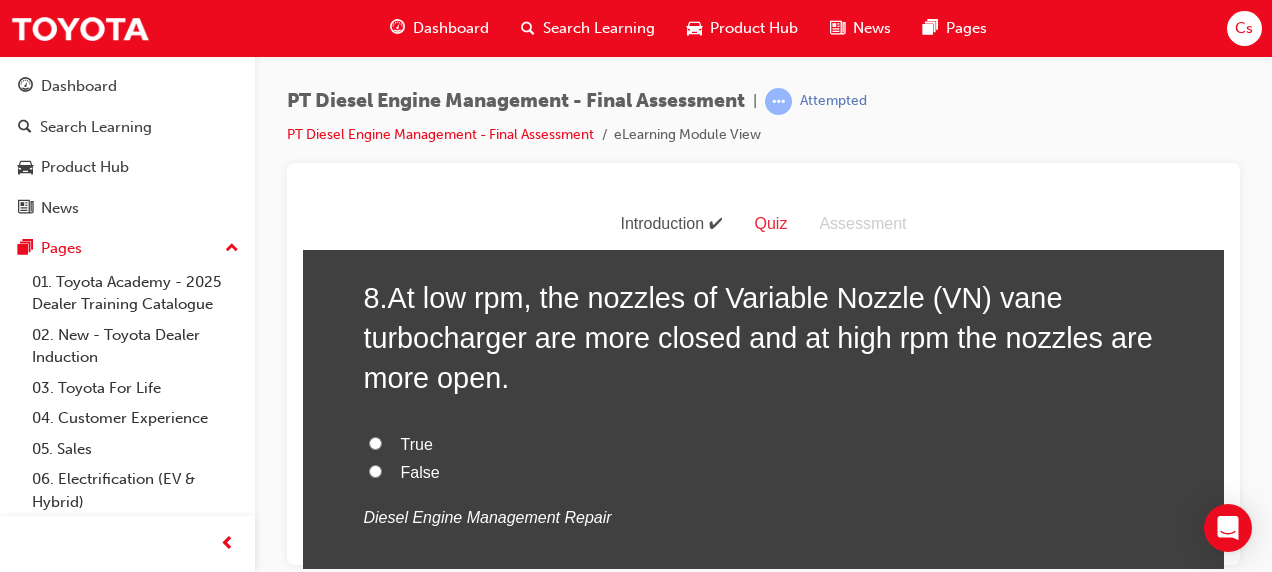 click on "False" at bounding box center (375, 470) 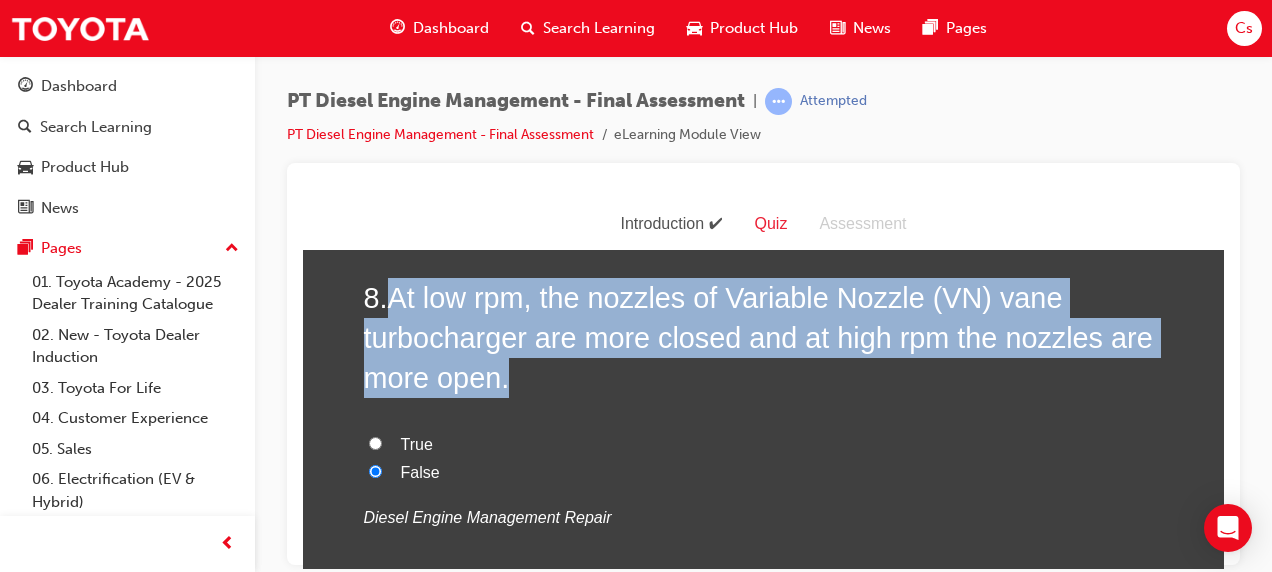 drag, startPoint x: 382, startPoint y: 287, endPoint x: 588, endPoint y: 371, distance: 222.46797 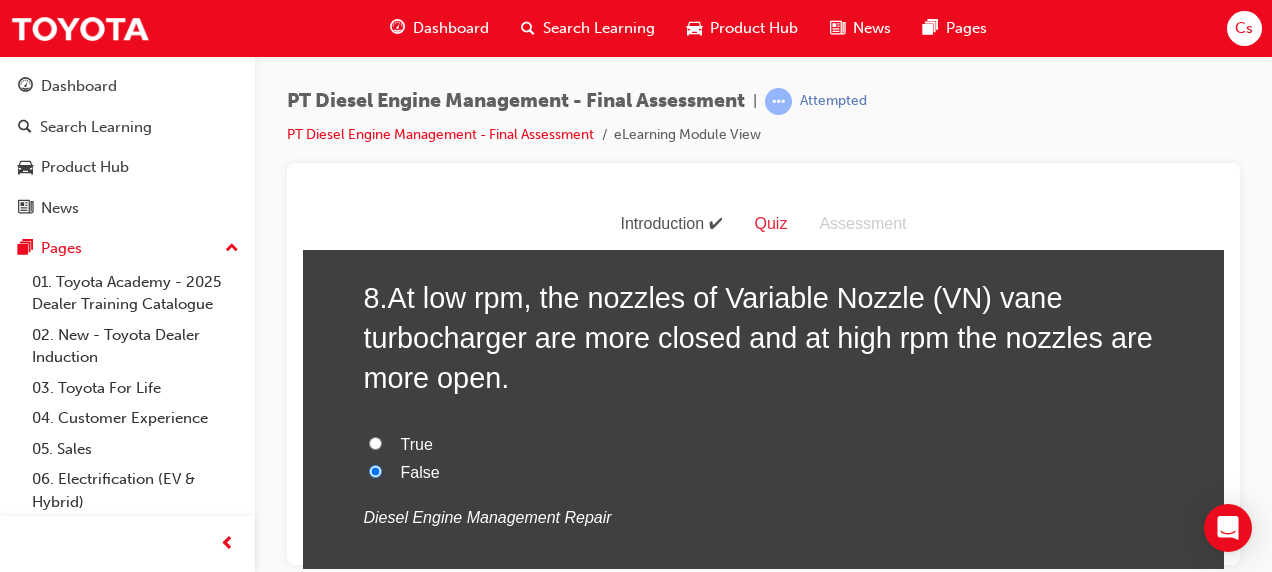 click on "True" at bounding box center [417, 443] 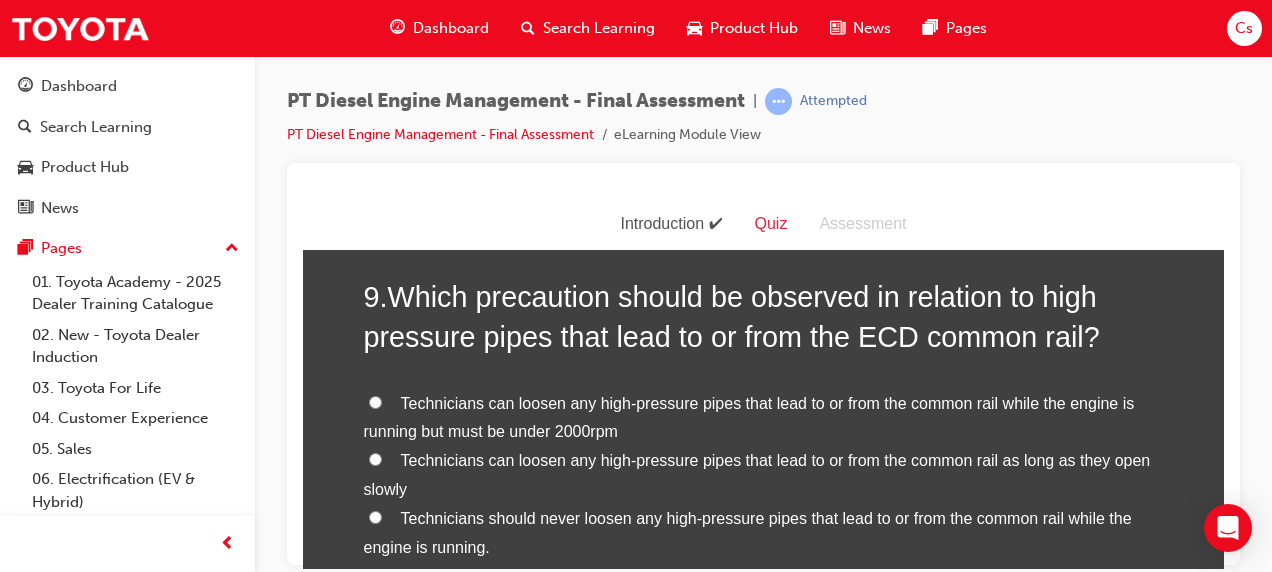 scroll, scrollTop: 3856, scrollLeft: 0, axis: vertical 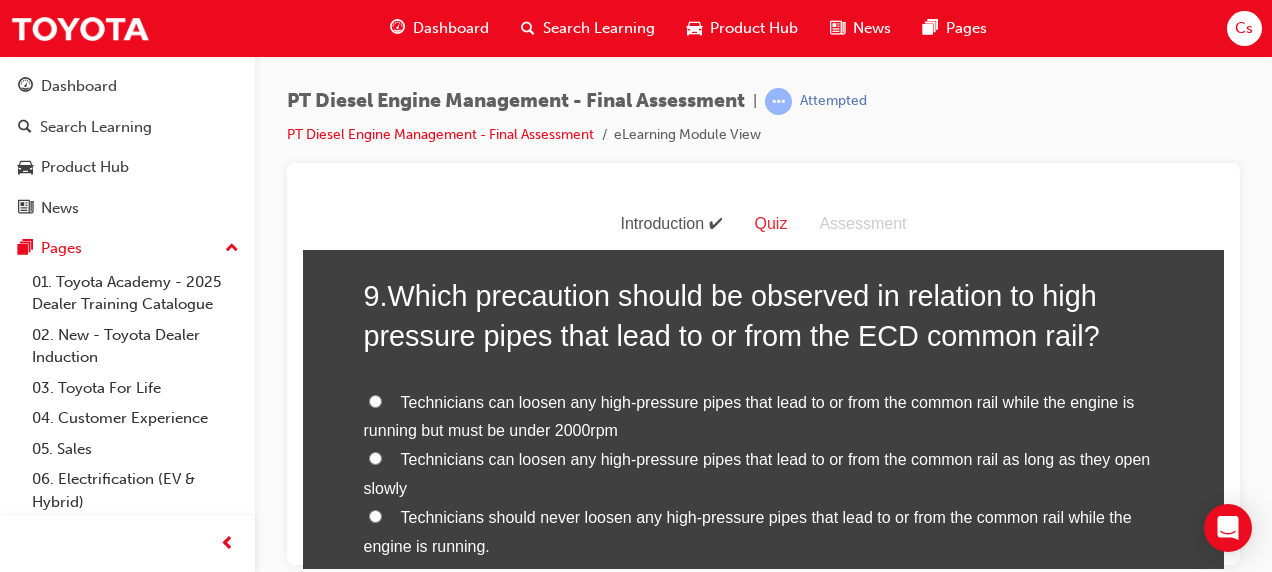 click on "Technicians should never loosen any high-pressure pipes that lead to or from the common rail while the engine is running." at bounding box center [748, 531] 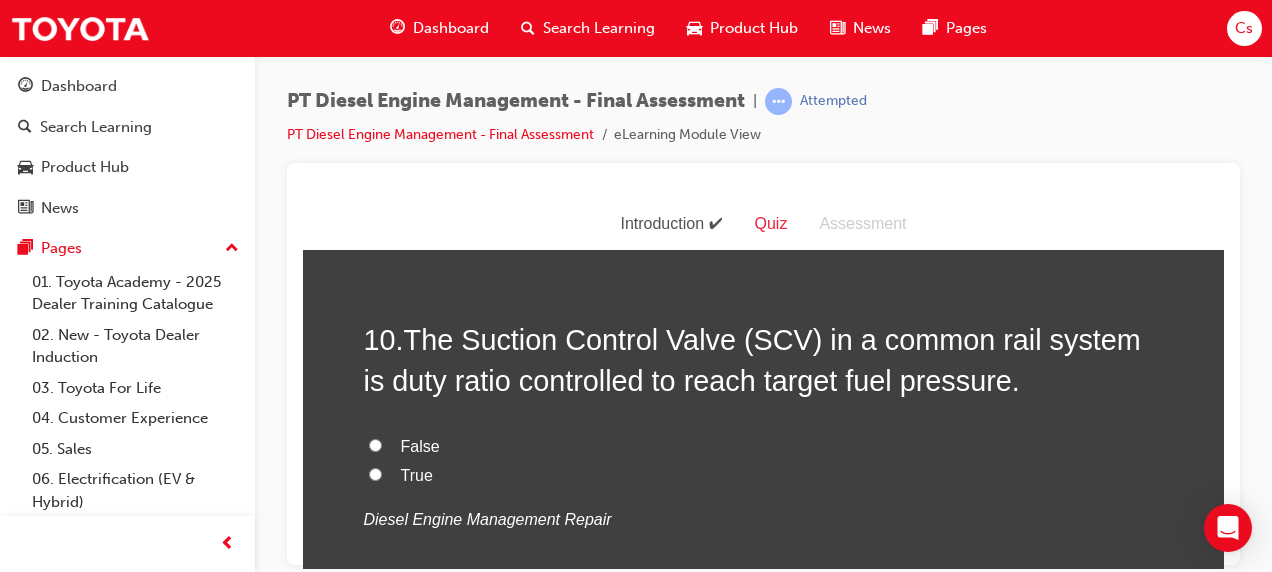 scroll, scrollTop: 4336, scrollLeft: 0, axis: vertical 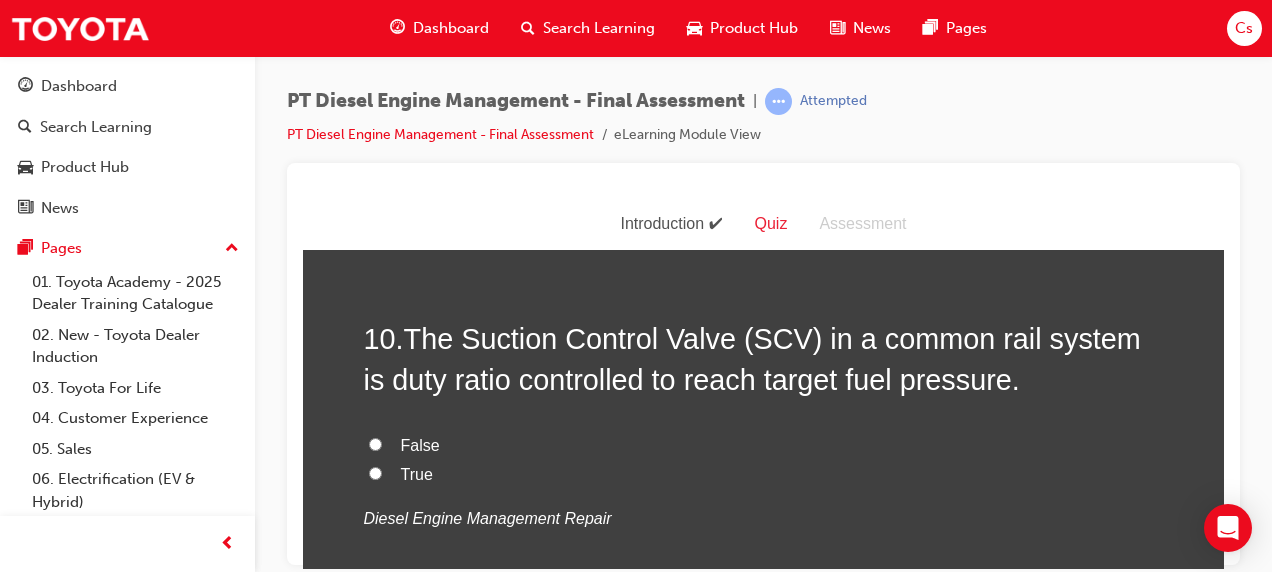 click on "True" at bounding box center [417, 473] 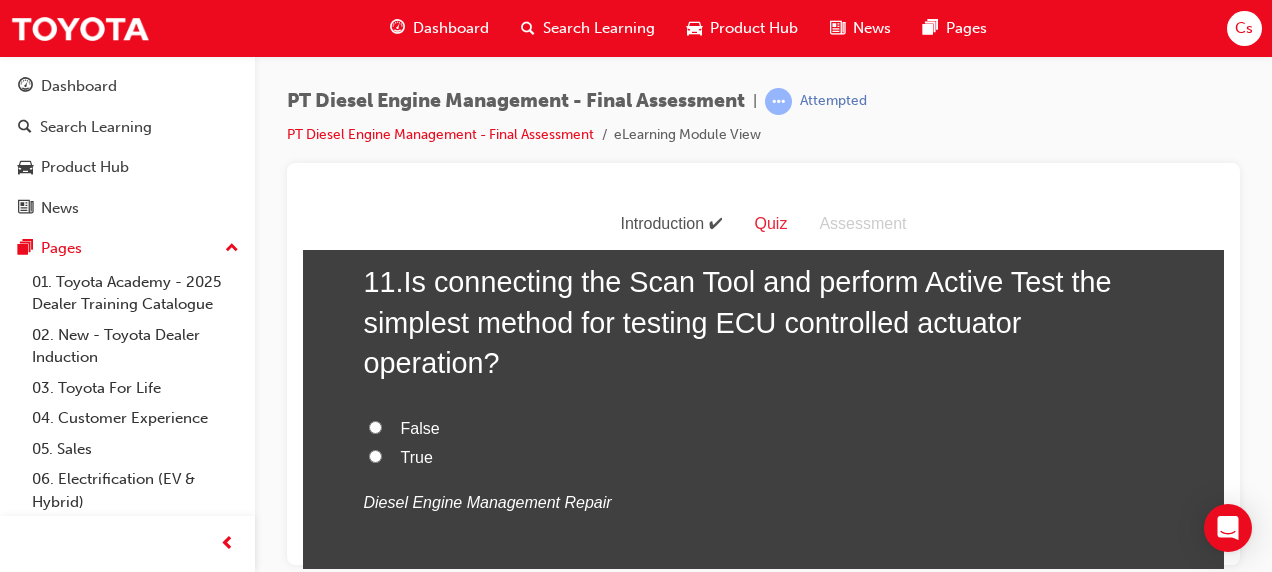 scroll, scrollTop: 4809, scrollLeft: 0, axis: vertical 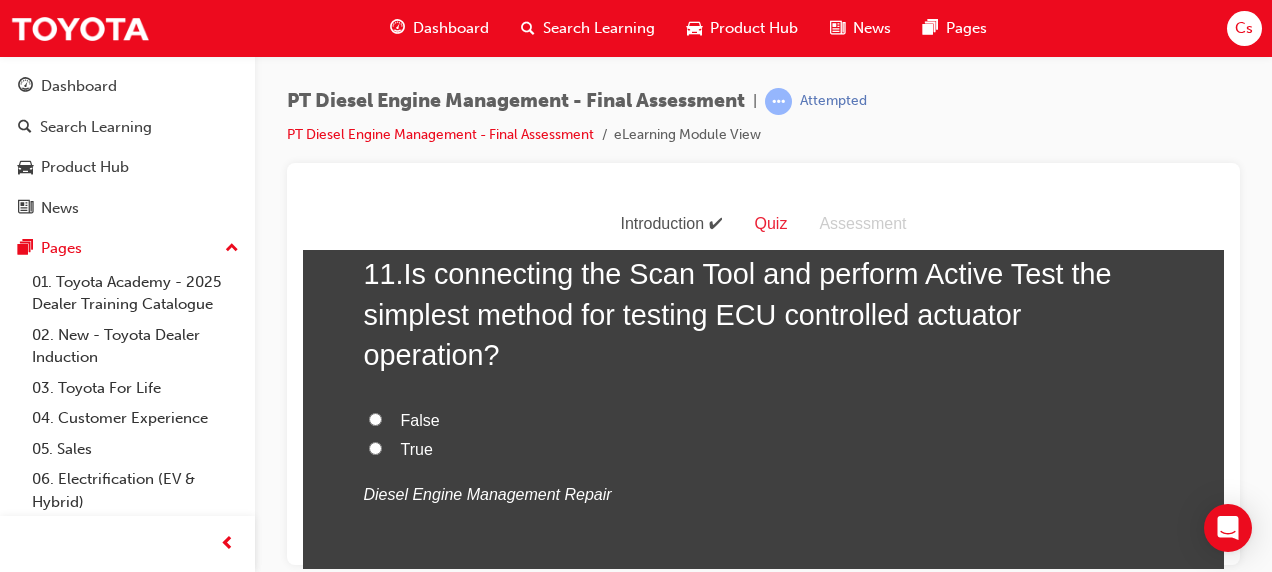 click on "True" at bounding box center (764, 449) 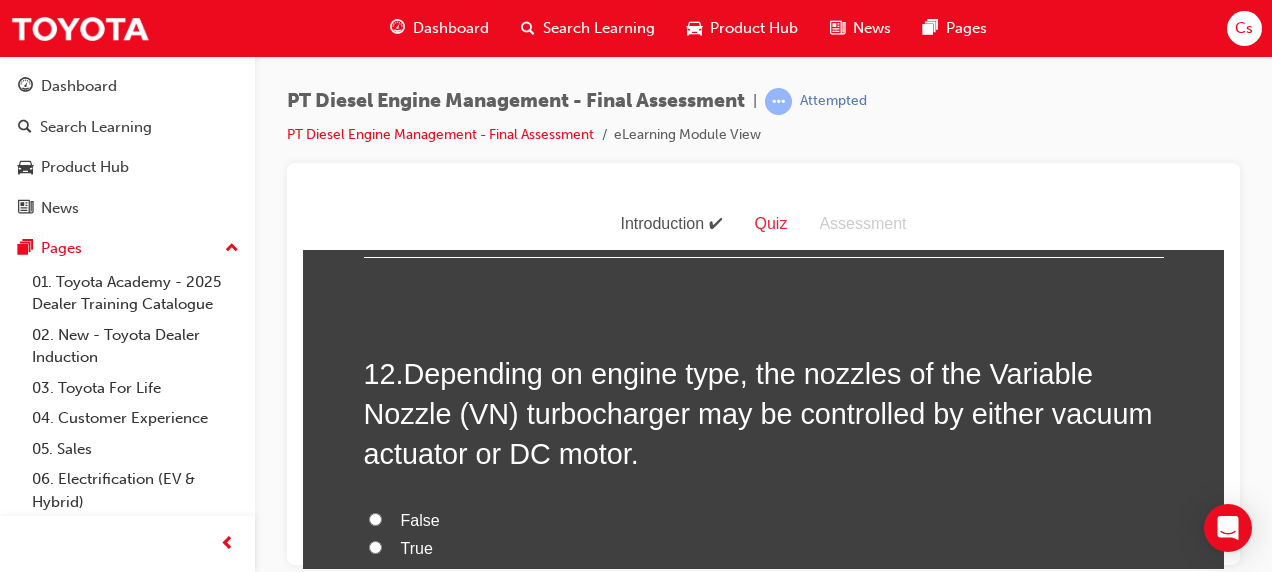 scroll, scrollTop: 5172, scrollLeft: 0, axis: vertical 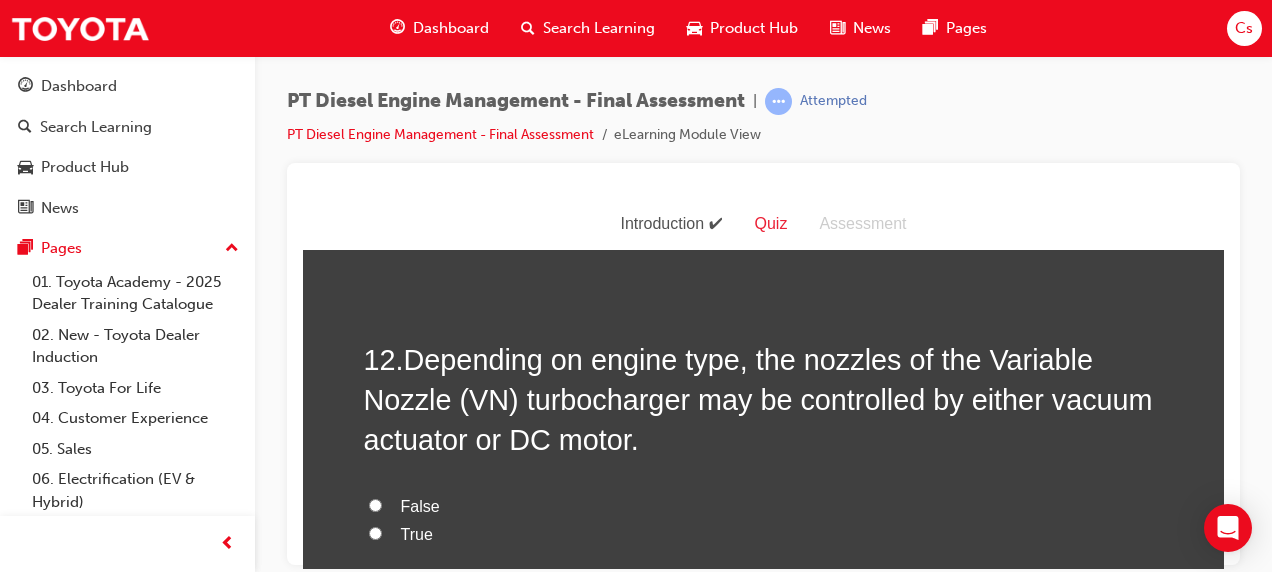 click on "True" at bounding box center [764, 534] 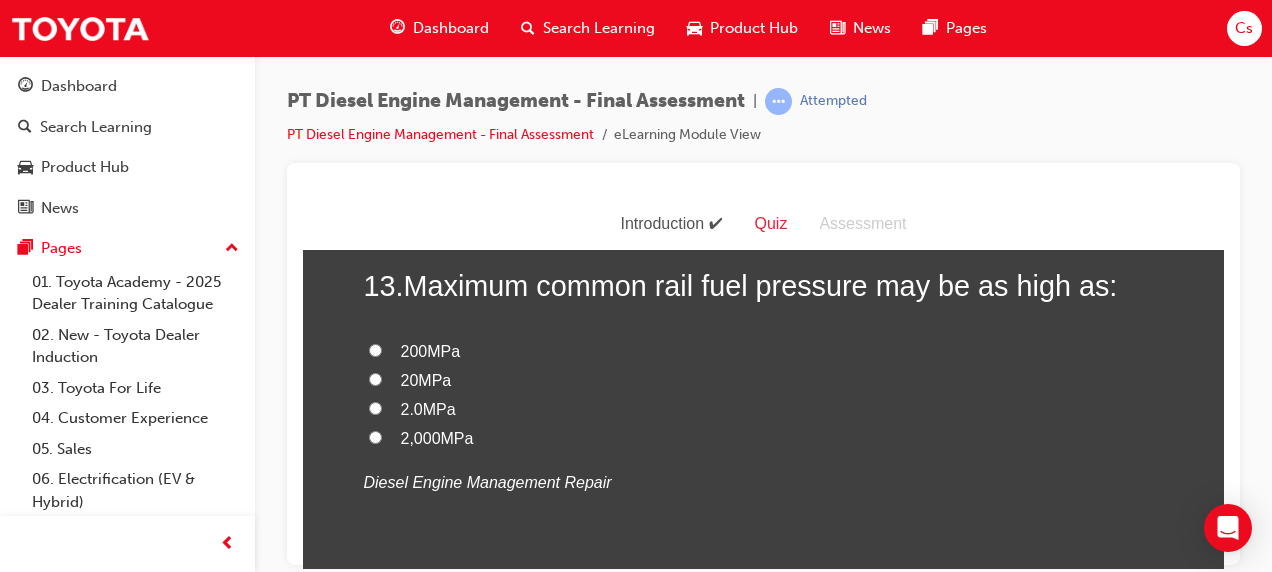 scroll, scrollTop: 5695, scrollLeft: 0, axis: vertical 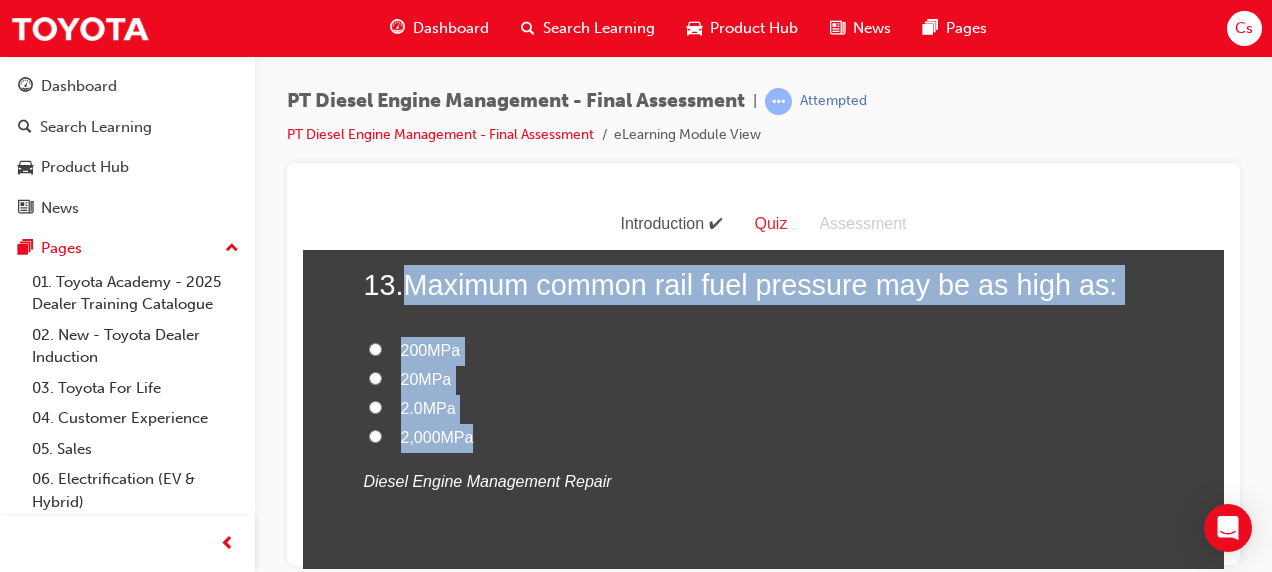 drag, startPoint x: 406, startPoint y: 279, endPoint x: 628, endPoint y: 425, distance: 265.7066 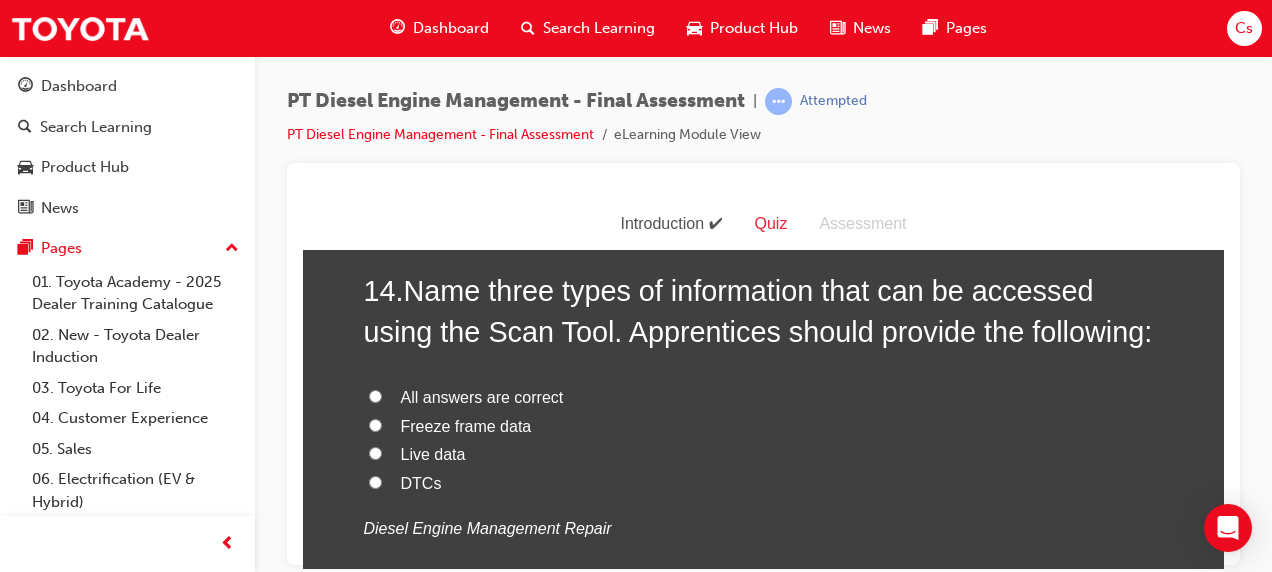 scroll, scrollTop: 6116, scrollLeft: 0, axis: vertical 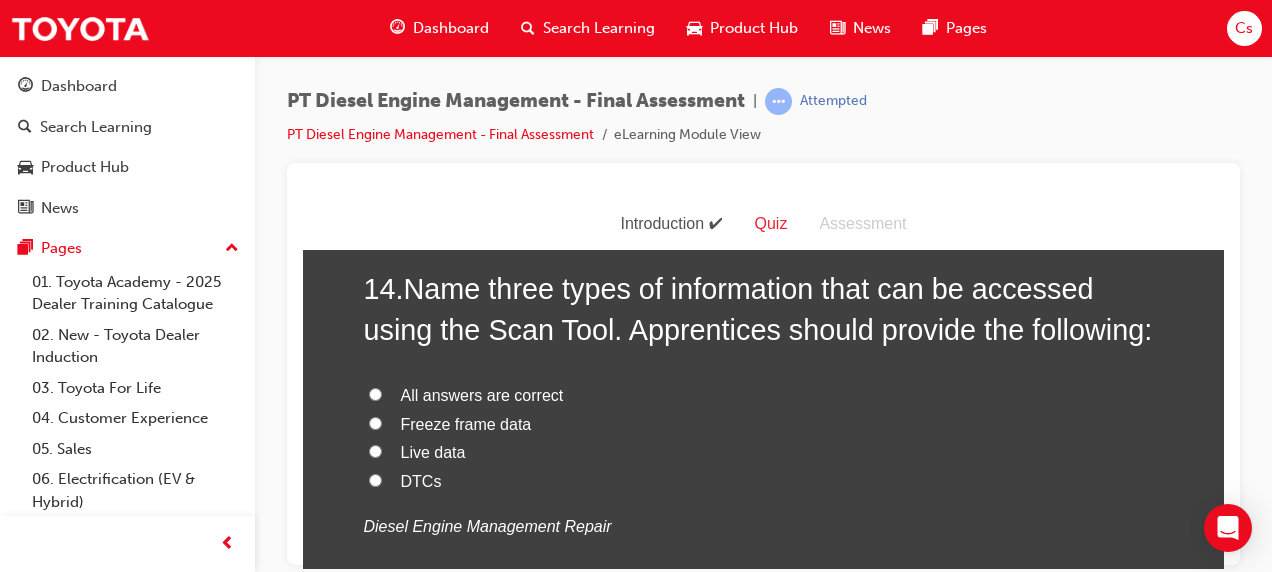 click on "Freeze frame data" at bounding box center [466, 423] 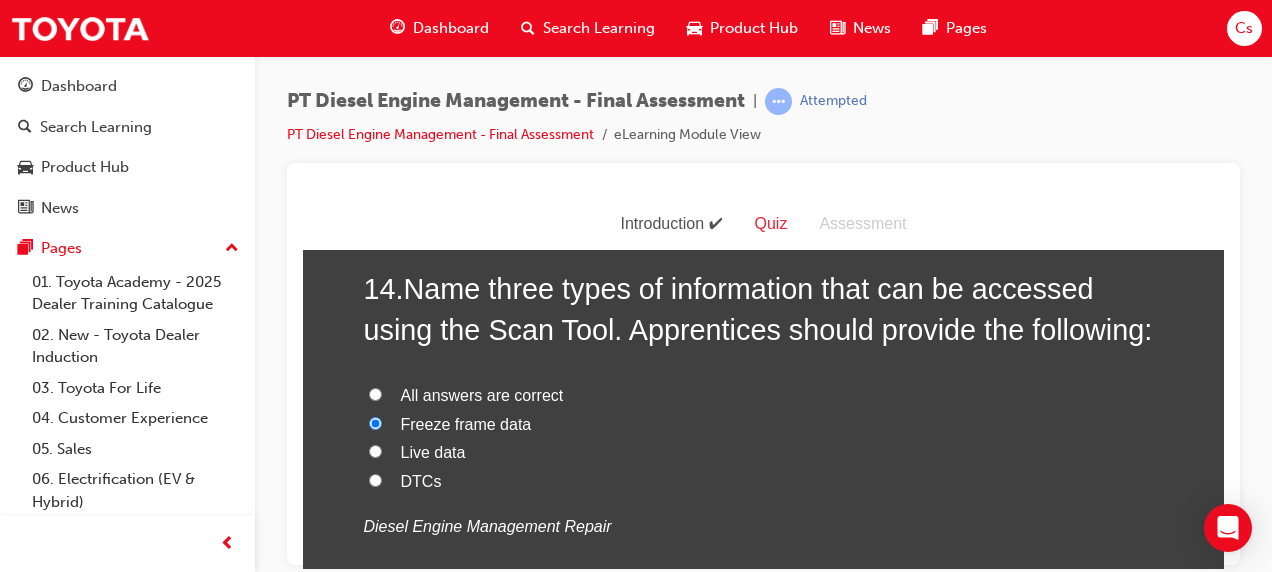 click on "Live data" at bounding box center [764, 452] 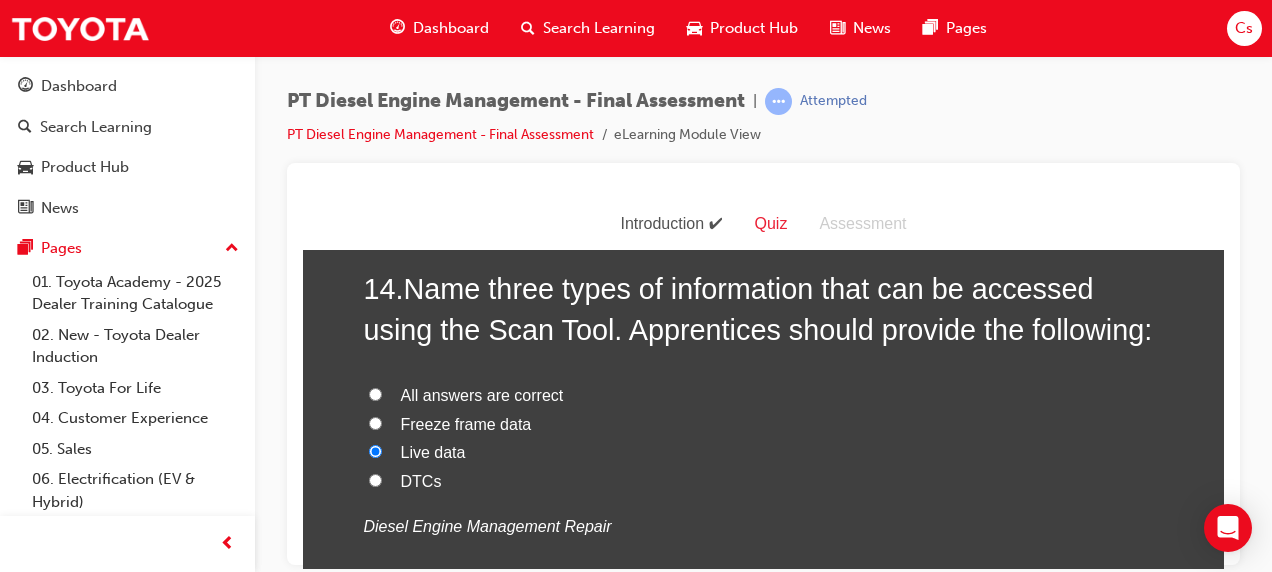 click on "All answers are correct" at bounding box center (375, 393) 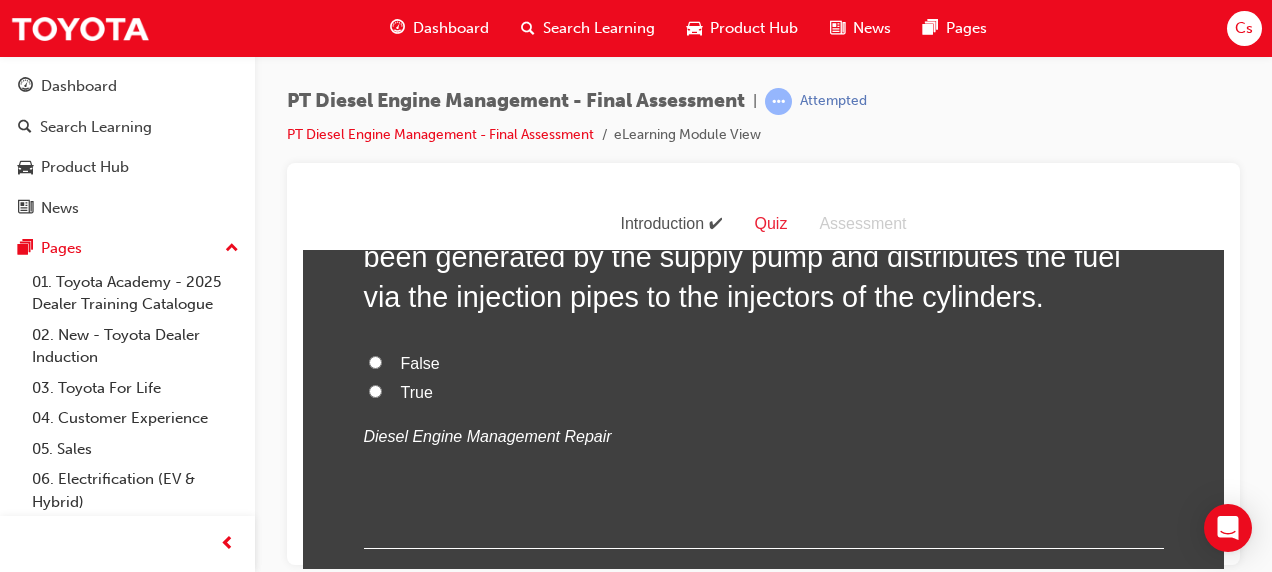 scroll, scrollTop: 6679, scrollLeft: 0, axis: vertical 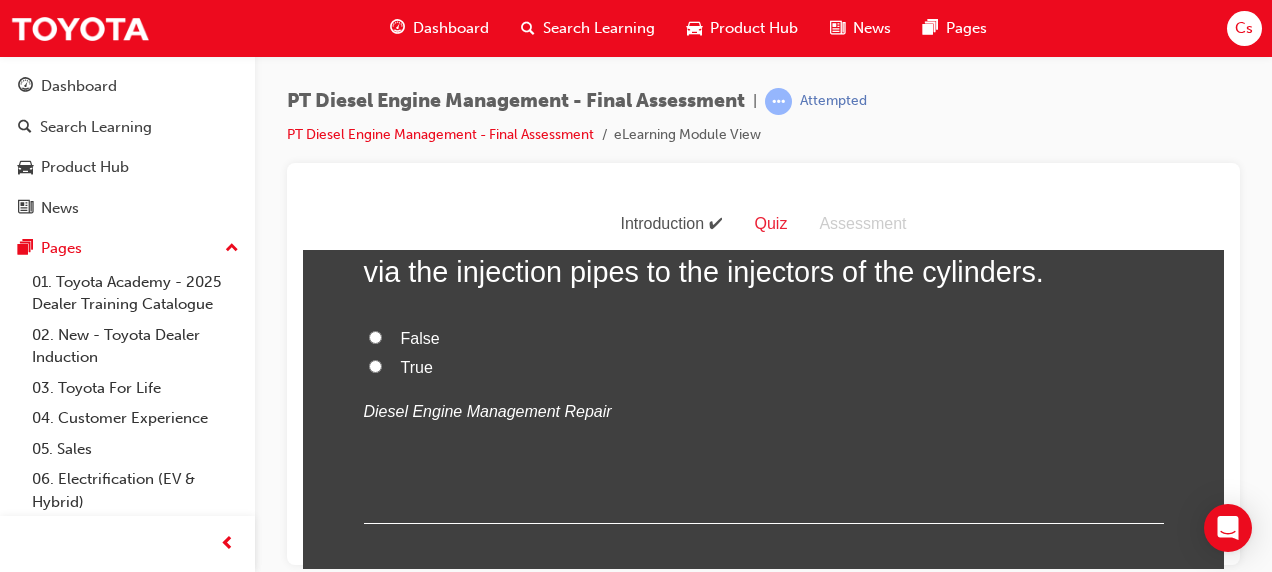 click on "True" at bounding box center (417, 366) 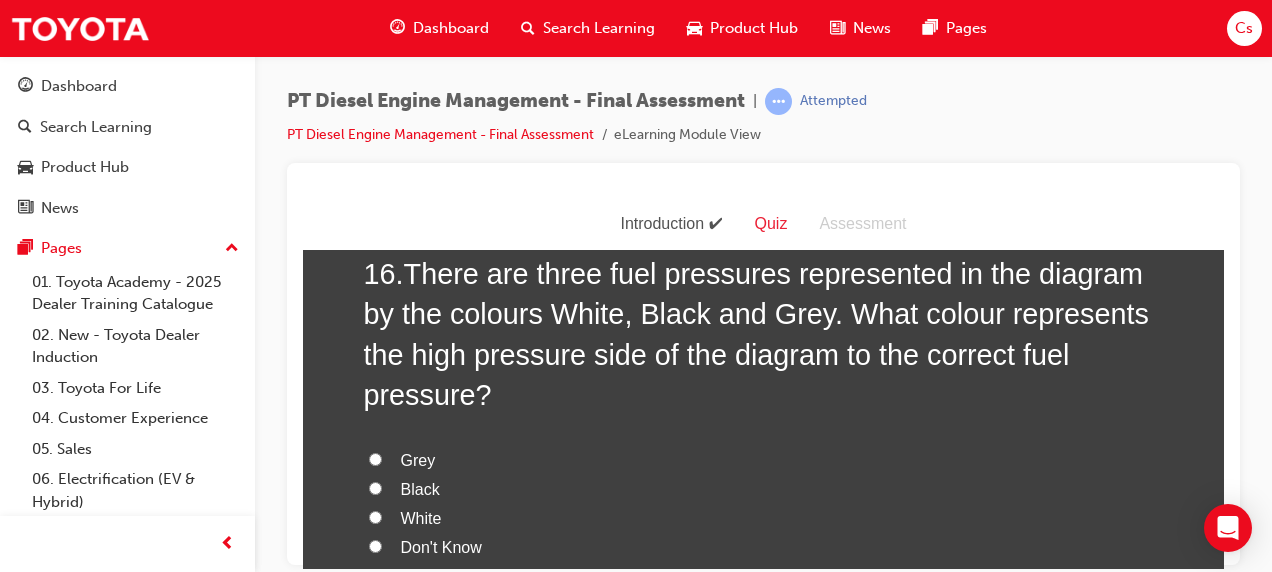 scroll, scrollTop: 7044, scrollLeft: 0, axis: vertical 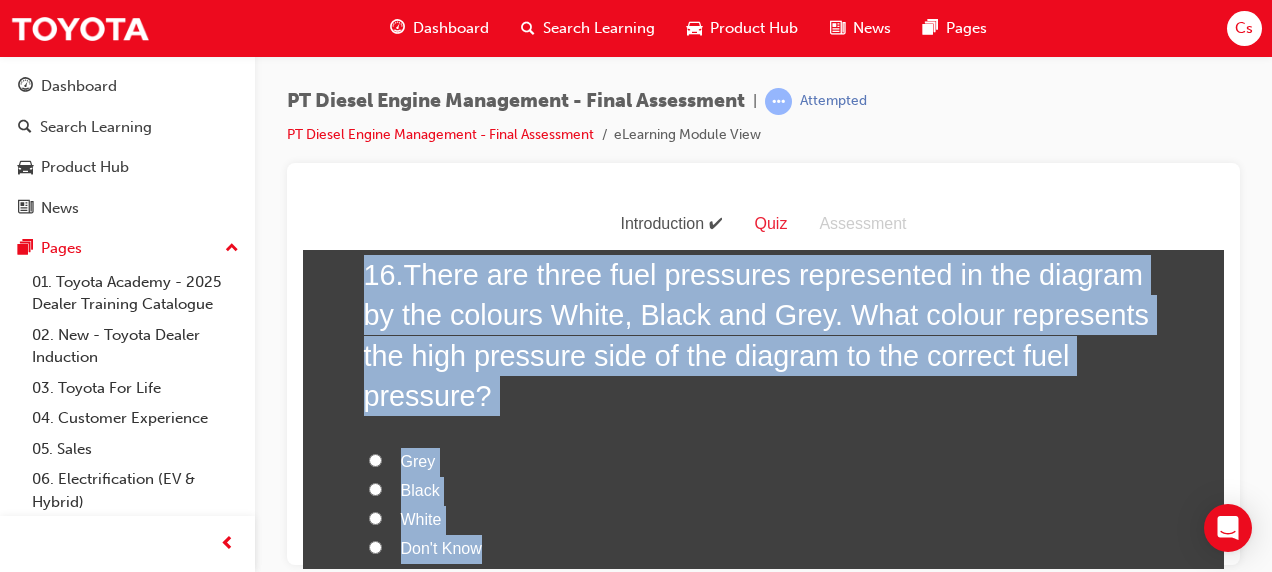 drag, startPoint x: 348, startPoint y: 267, endPoint x: 682, endPoint y: 532, distance: 426.35782 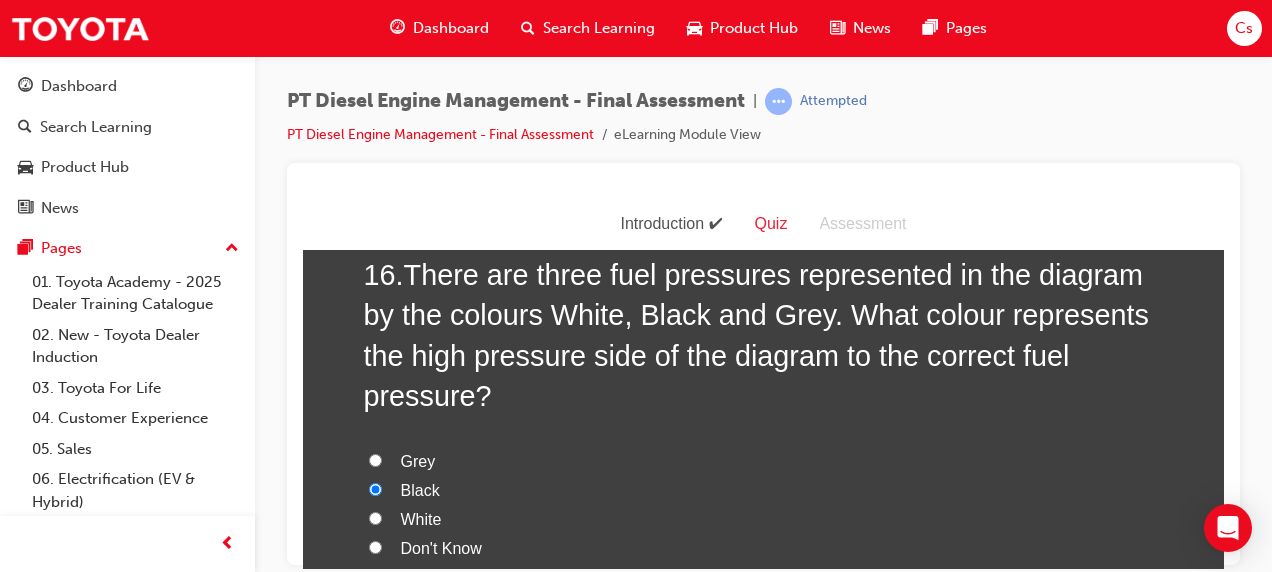 click on "Don't Know" at bounding box center [375, 546] 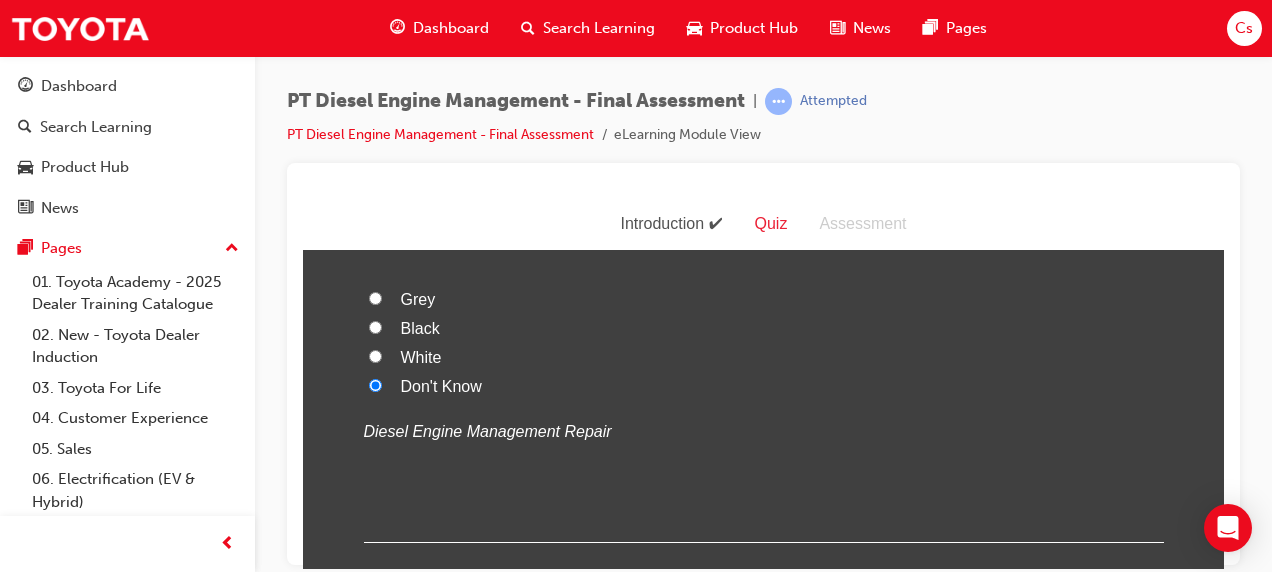 scroll, scrollTop: 7205, scrollLeft: 0, axis: vertical 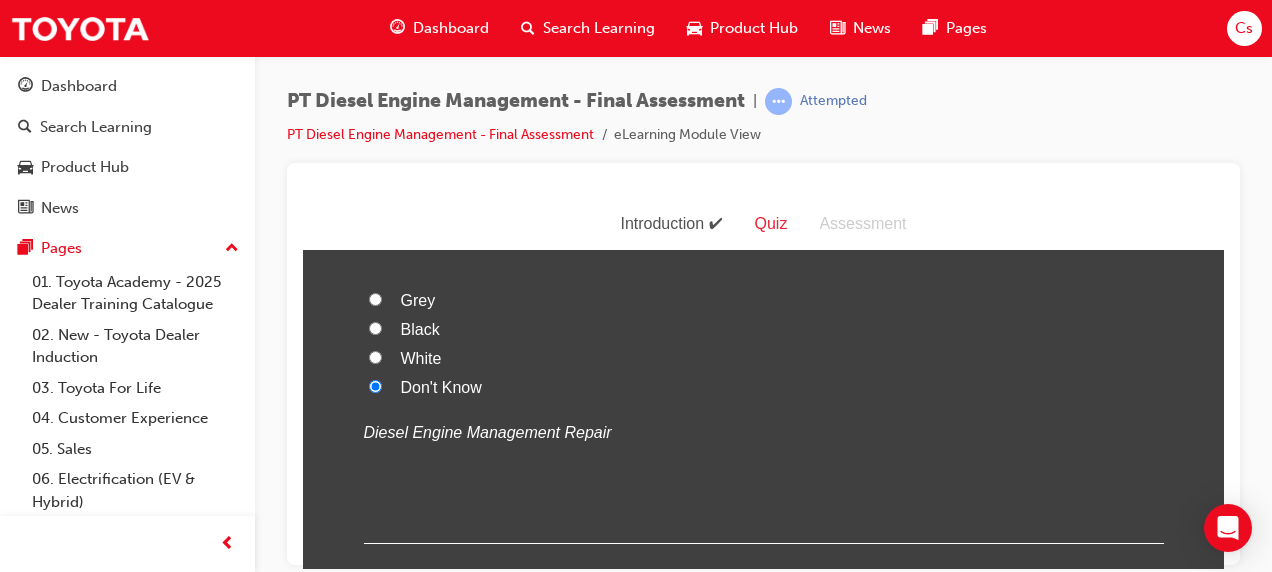 click on "Black" at bounding box center (764, 329) 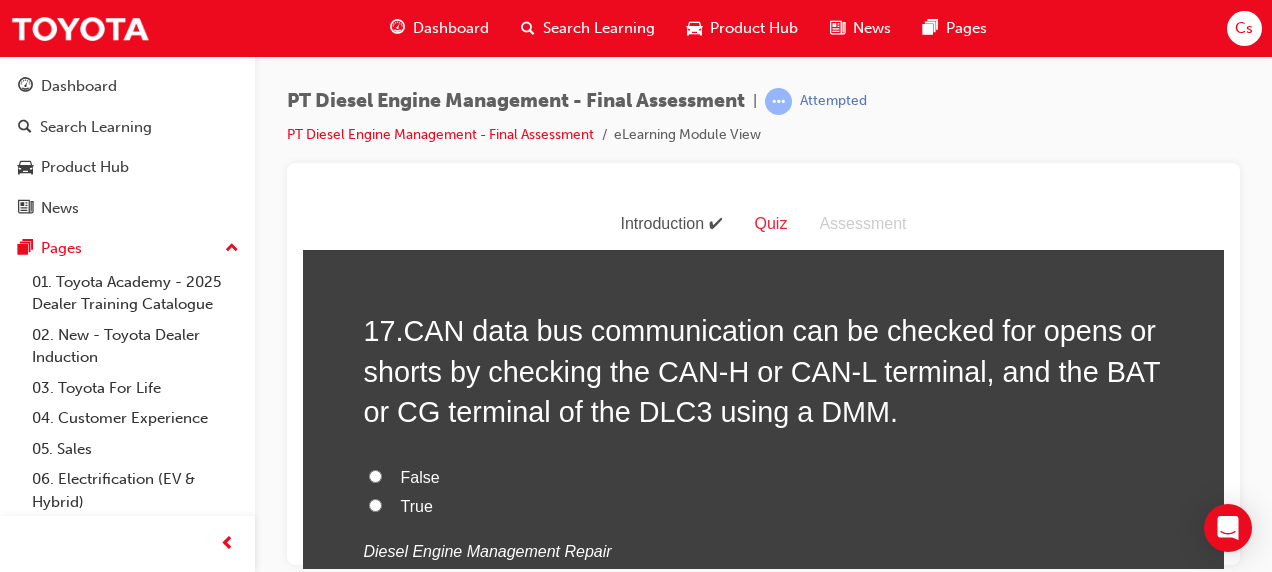 scroll, scrollTop: 7587, scrollLeft: 0, axis: vertical 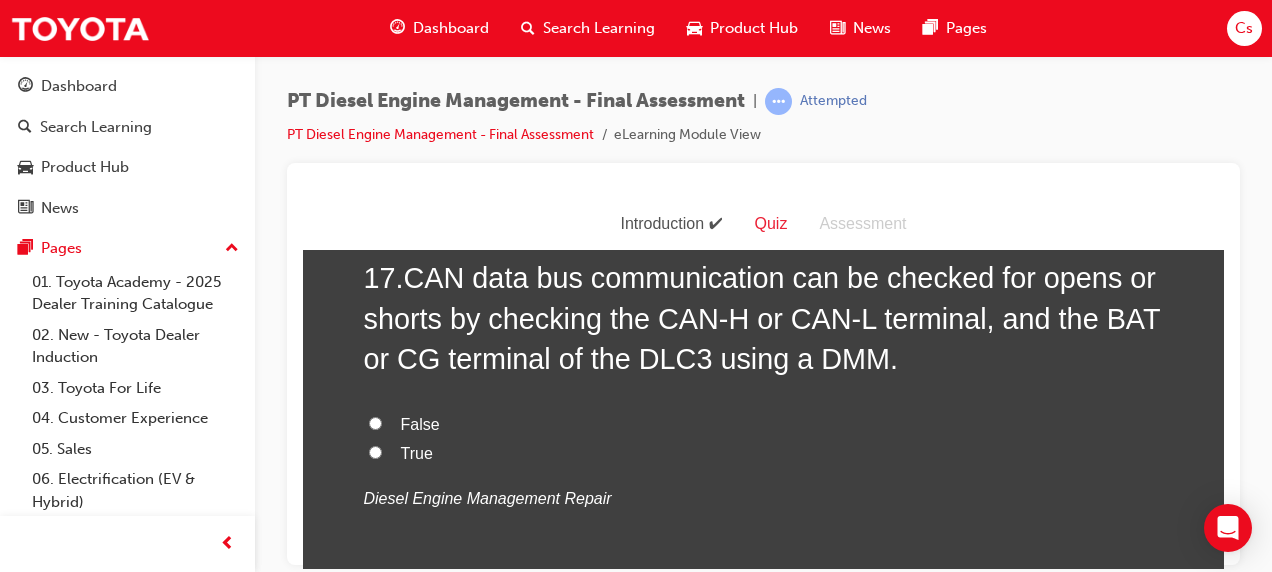 click on "False" at bounding box center (375, 422) 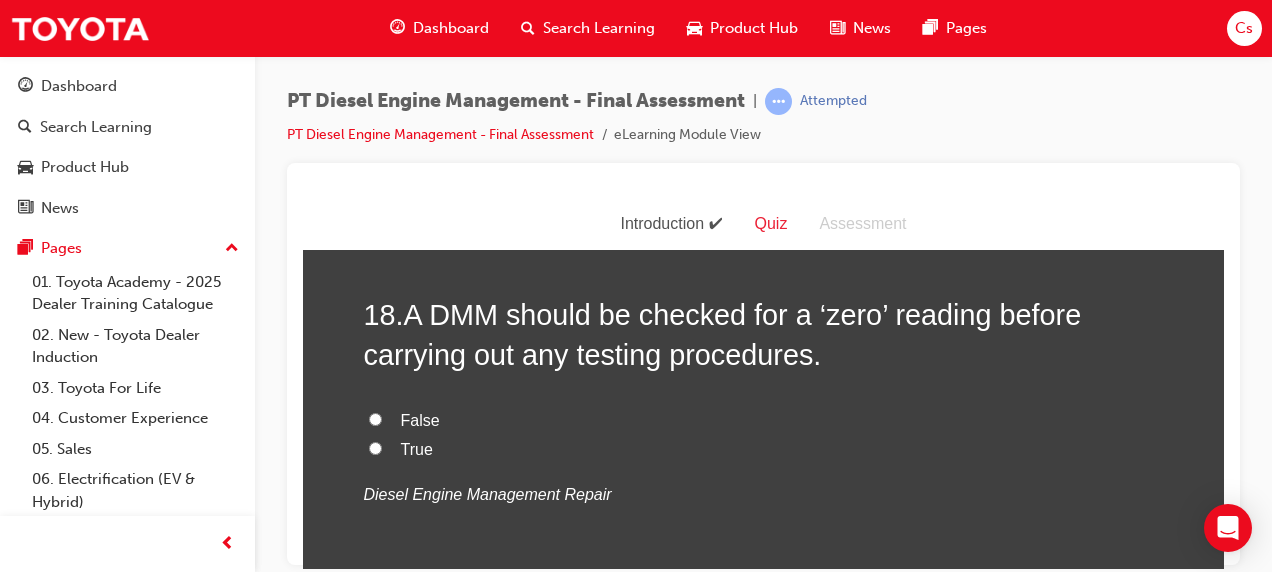 scroll, scrollTop: 8009, scrollLeft: 0, axis: vertical 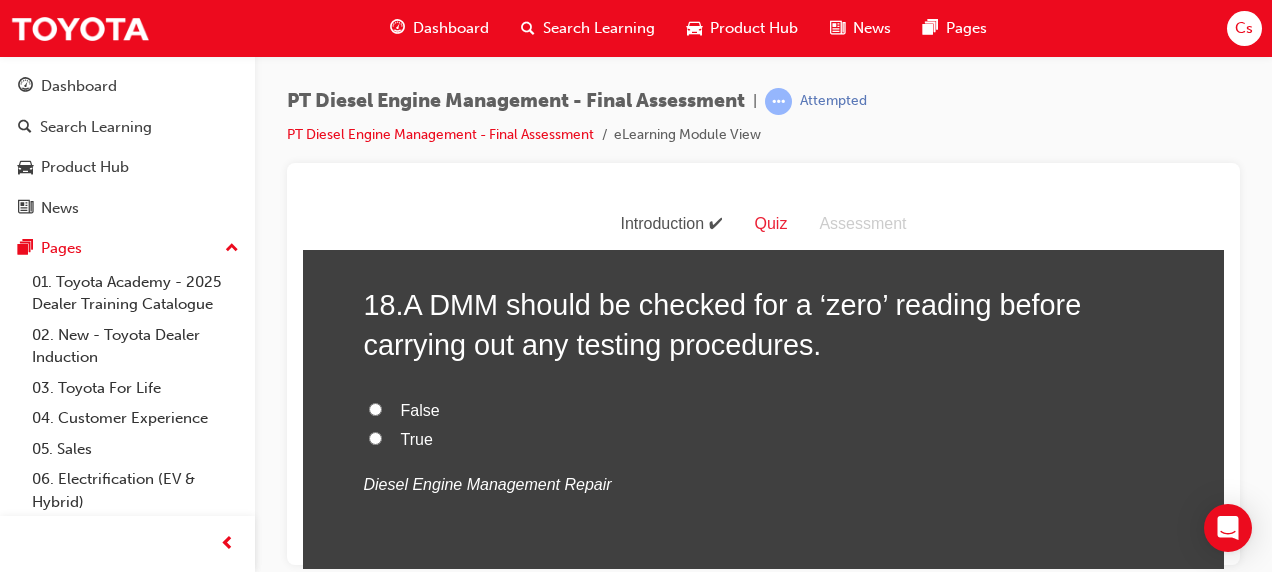click on "False" at bounding box center [764, 410] 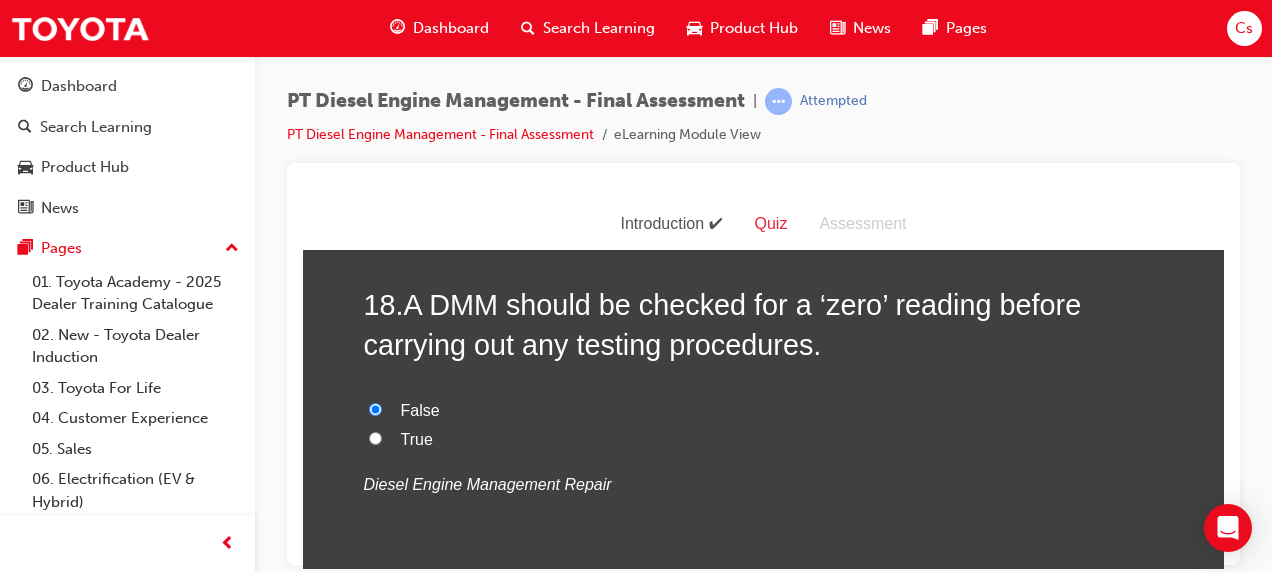 click on "True" at bounding box center [764, 439] 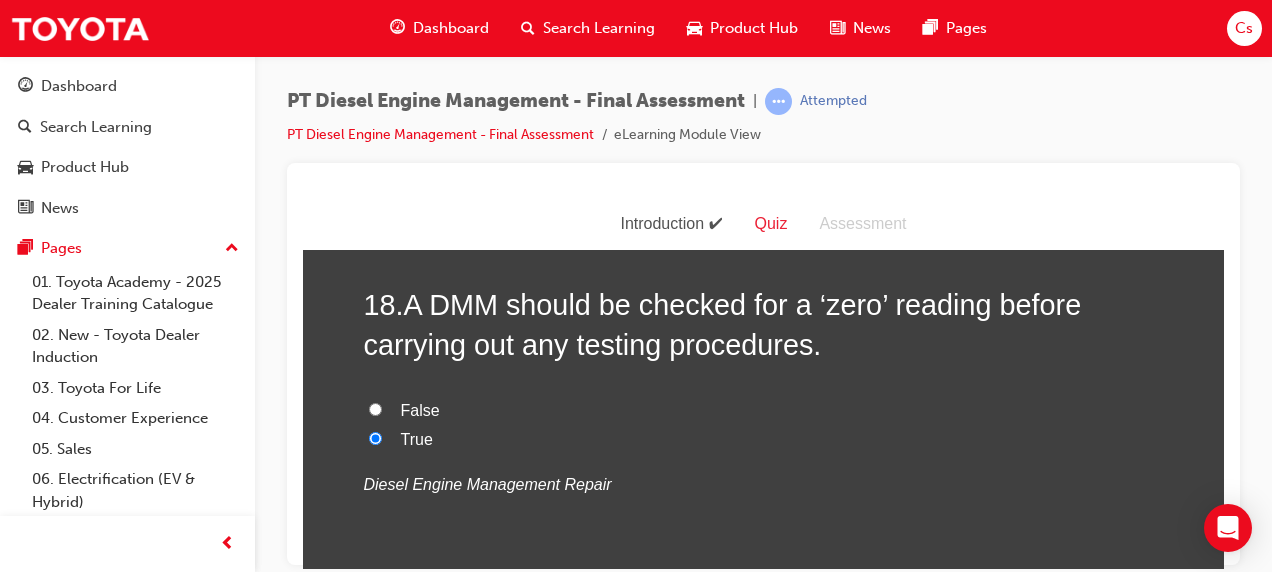 scroll, scrollTop: 8182, scrollLeft: 0, axis: vertical 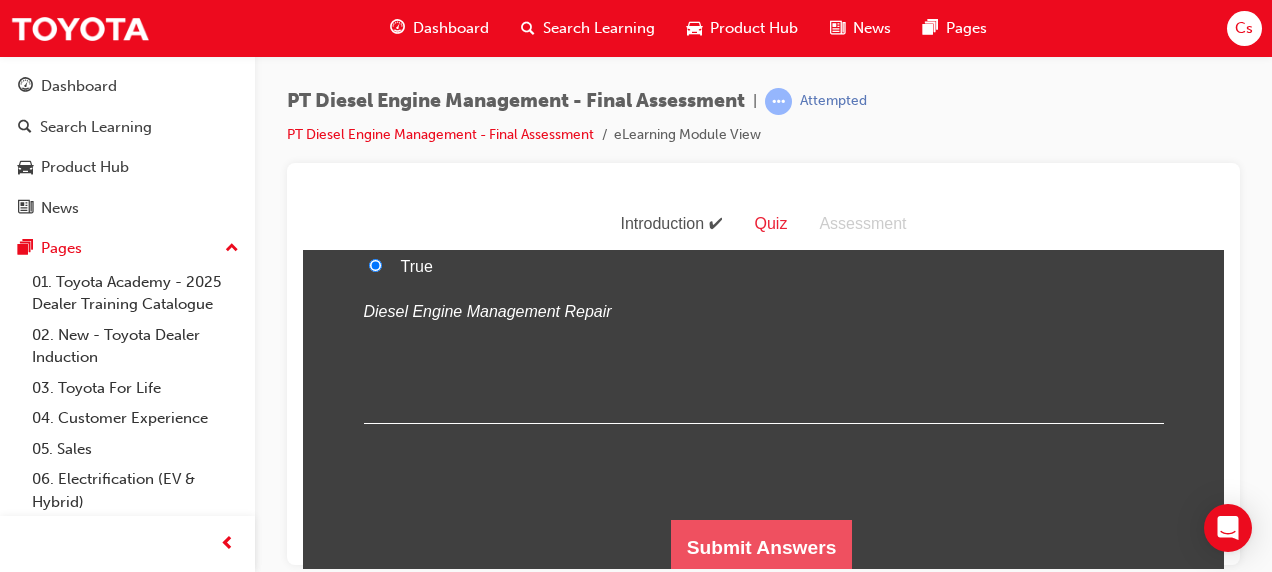 click on "Submit Answers" at bounding box center [762, 547] 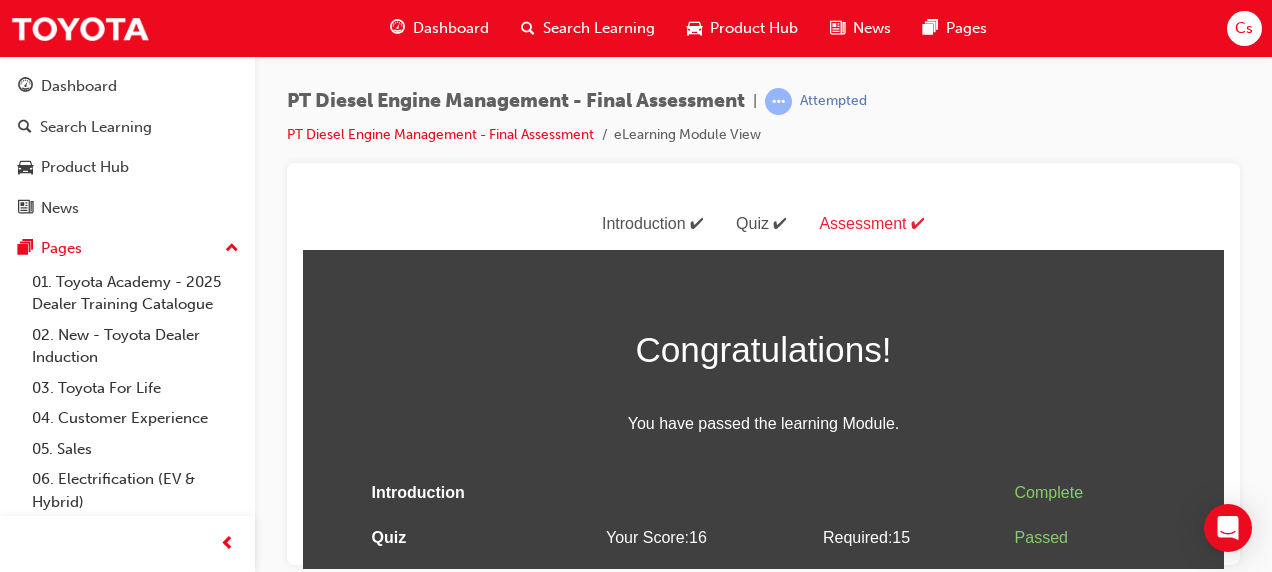 scroll, scrollTop: 35, scrollLeft: 0, axis: vertical 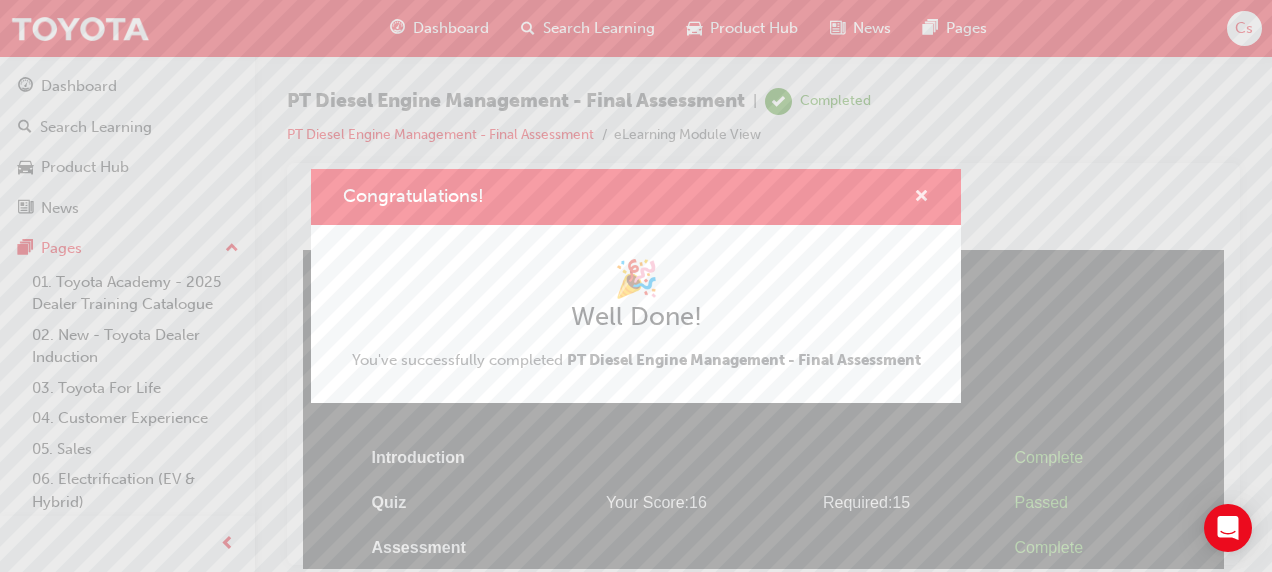 click at bounding box center (921, 198) 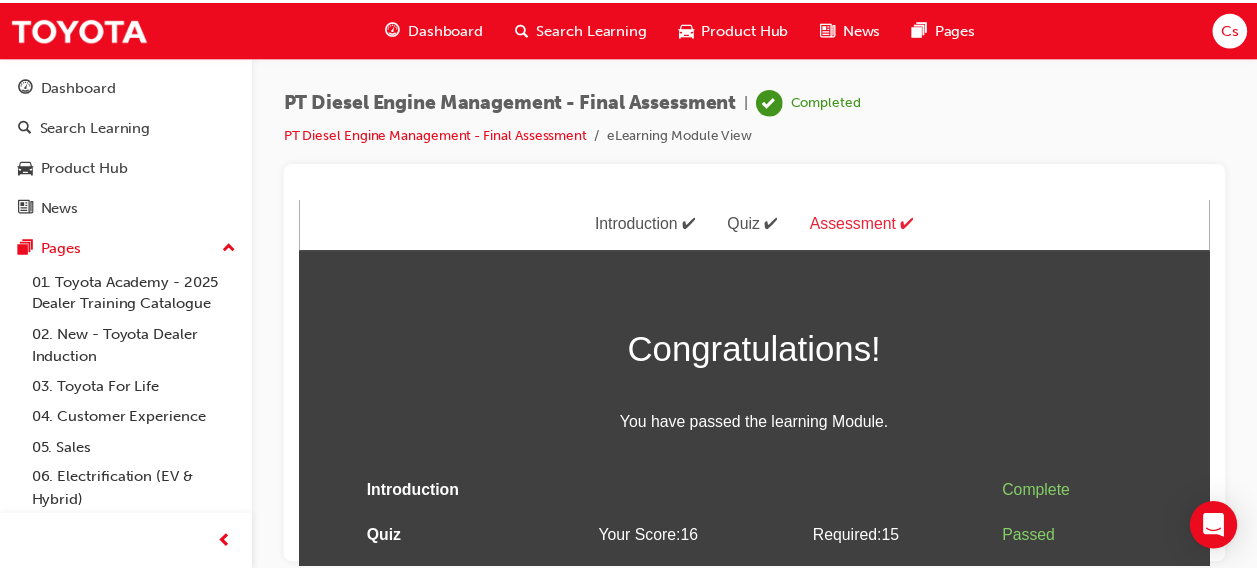 scroll, scrollTop: 35, scrollLeft: 0, axis: vertical 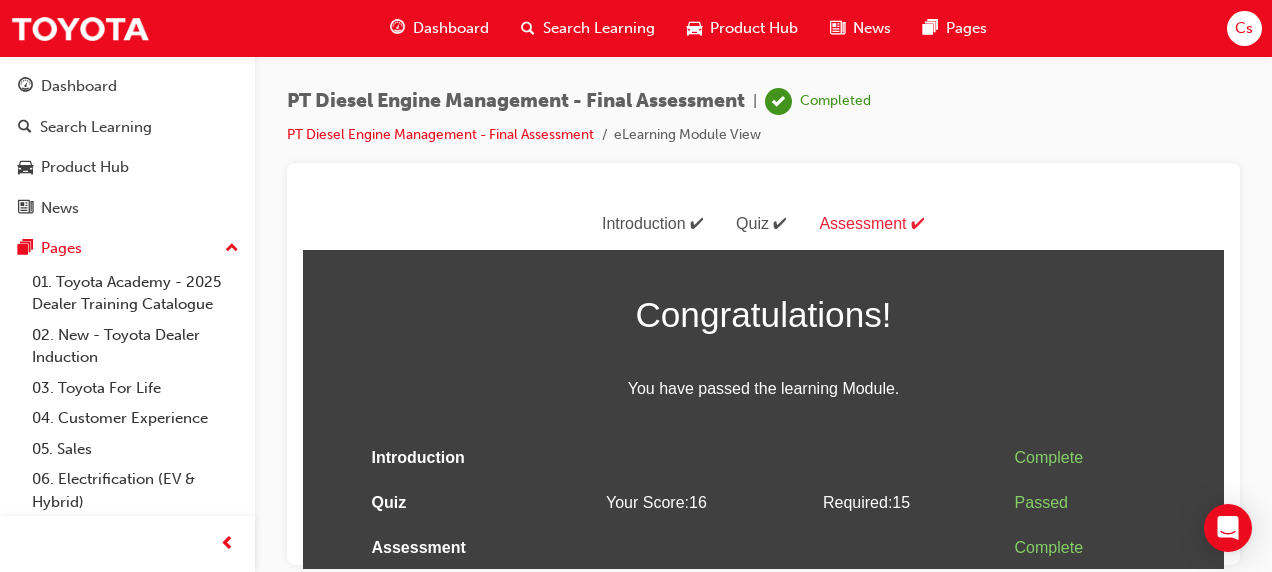 click on "Dashboard" at bounding box center (451, 28) 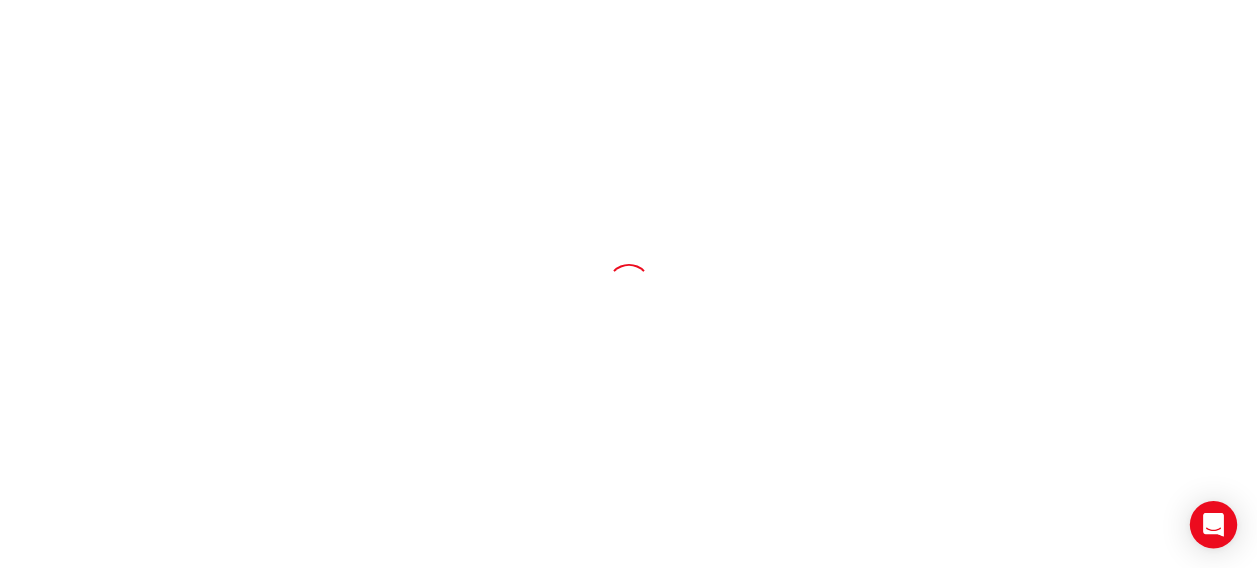 scroll, scrollTop: 0, scrollLeft: 0, axis: both 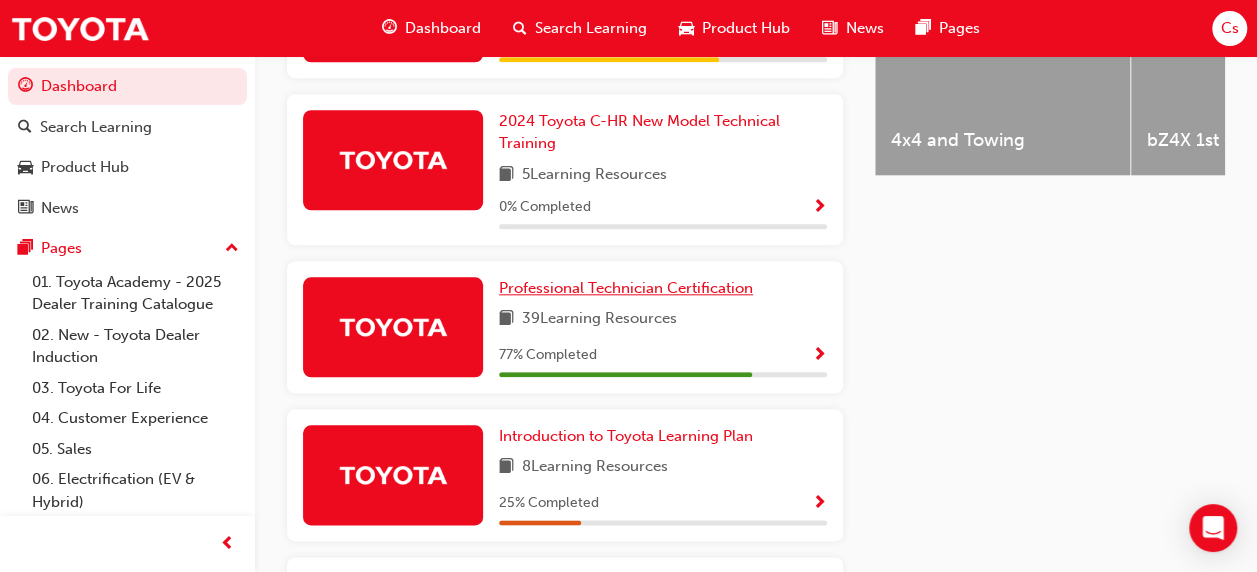 click on "Professional Technician Certification" at bounding box center [630, 288] 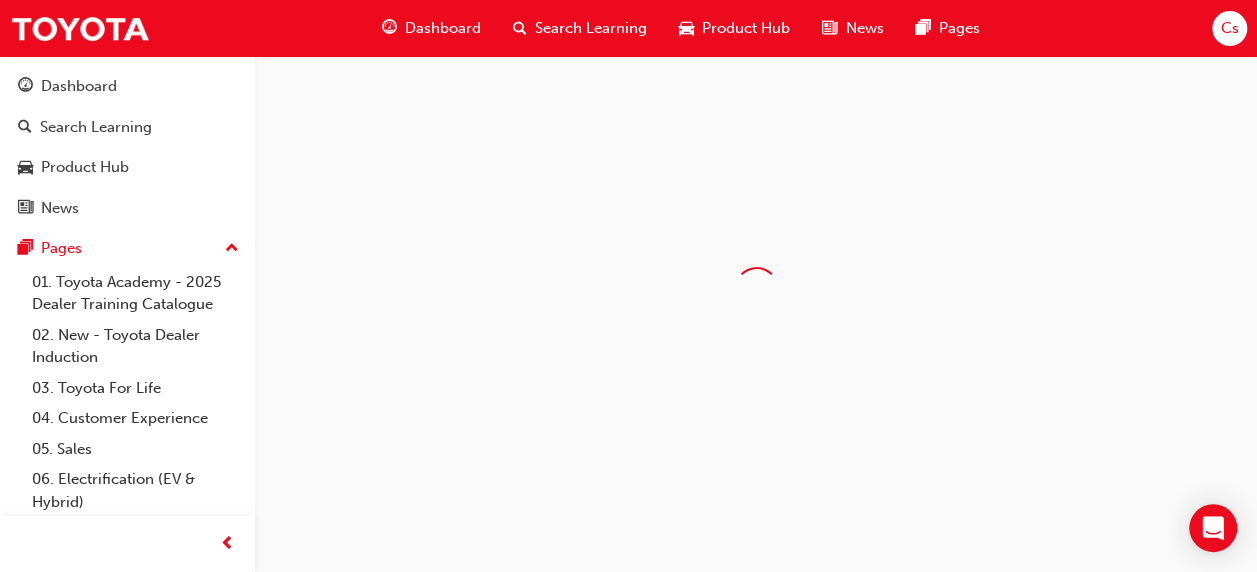 scroll, scrollTop: 0, scrollLeft: 0, axis: both 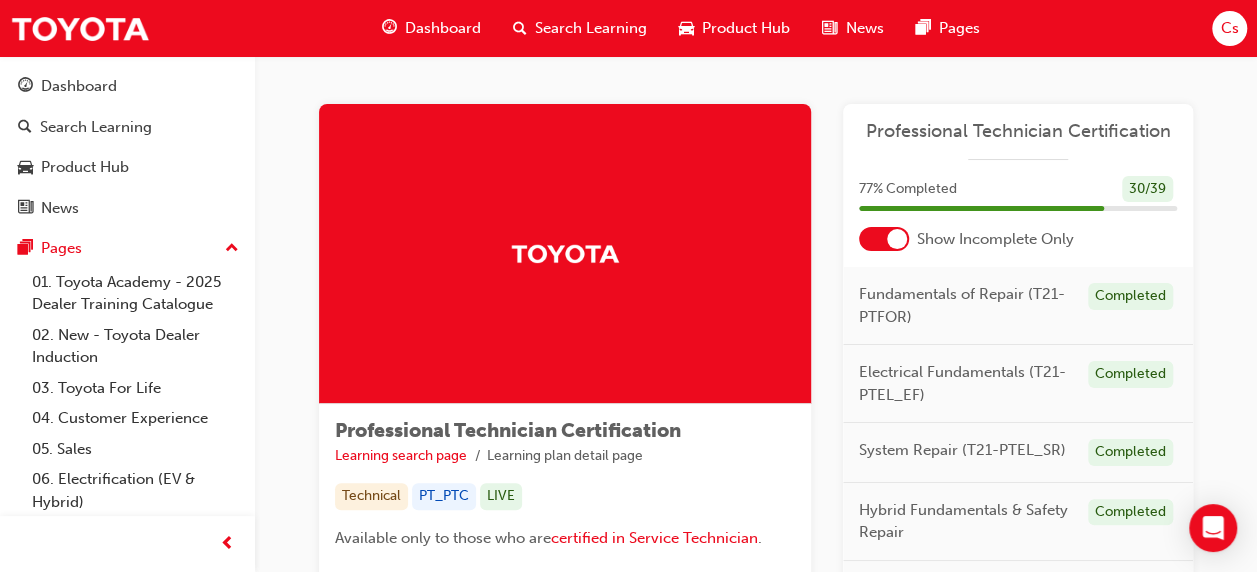 click at bounding box center [884, 239] 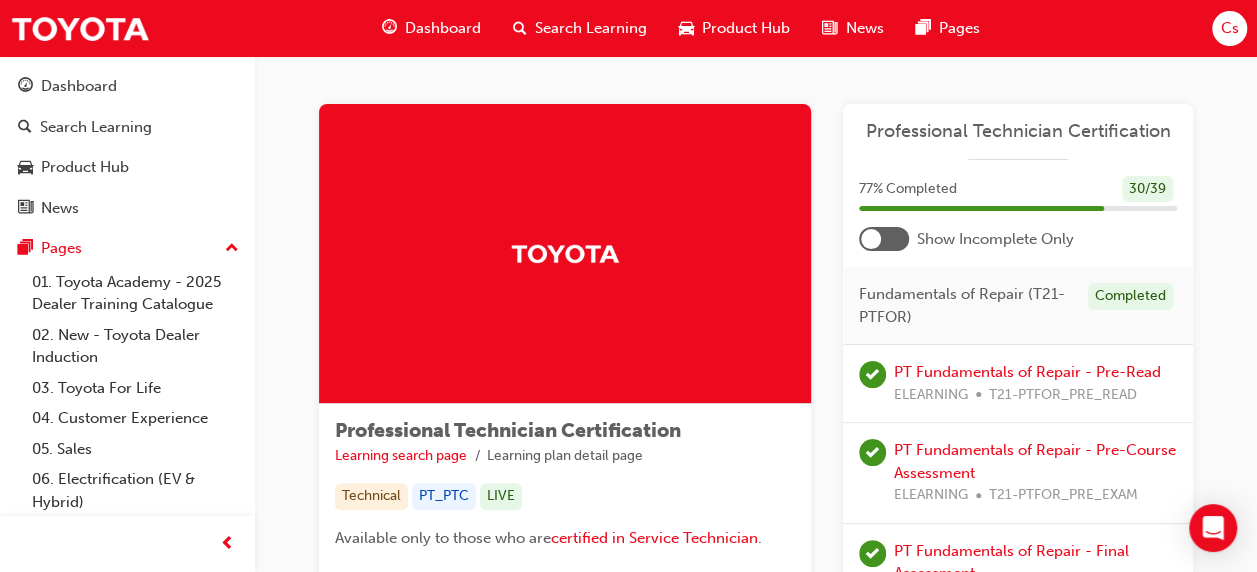 click at bounding box center [871, 239] 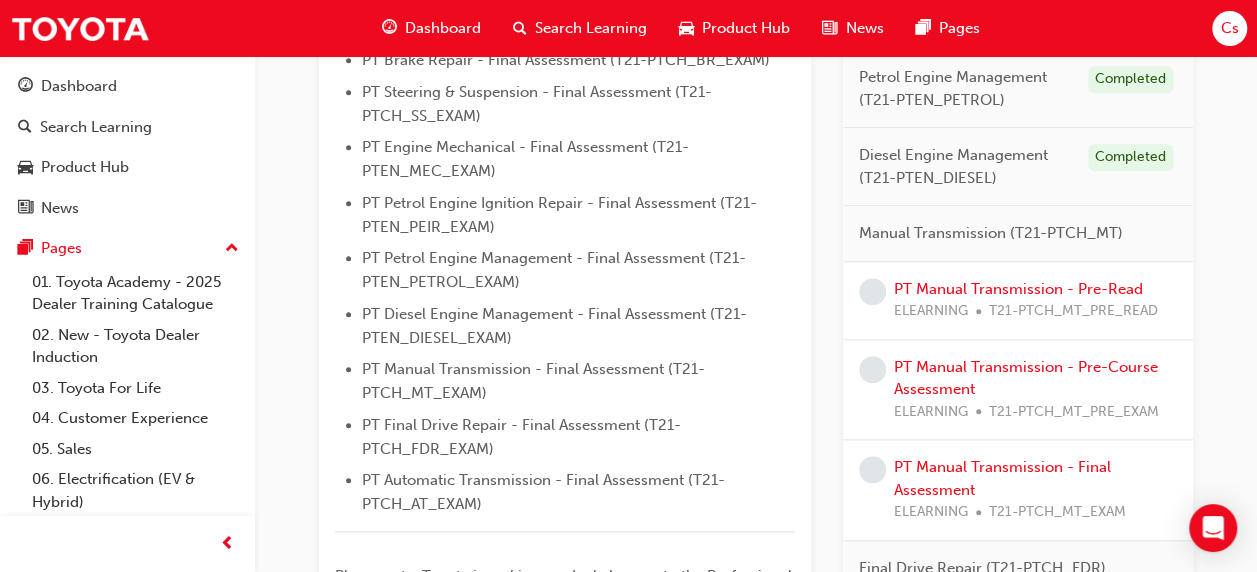 scroll, scrollTop: 805, scrollLeft: 0, axis: vertical 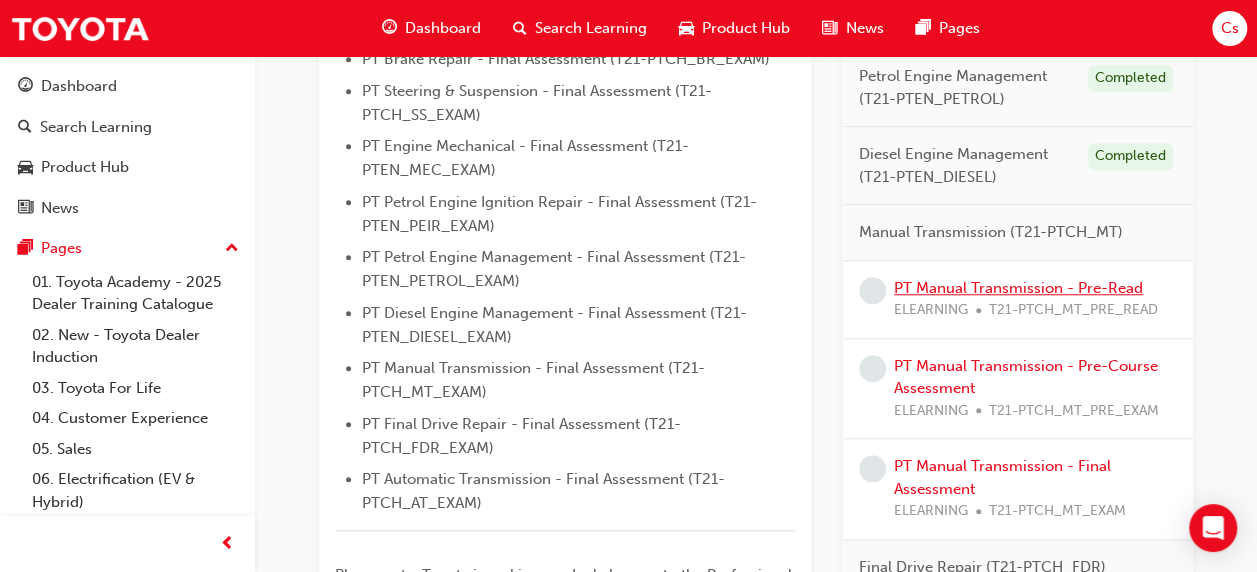 click on "PT Manual Transmission - Pre-Read" at bounding box center [1018, 288] 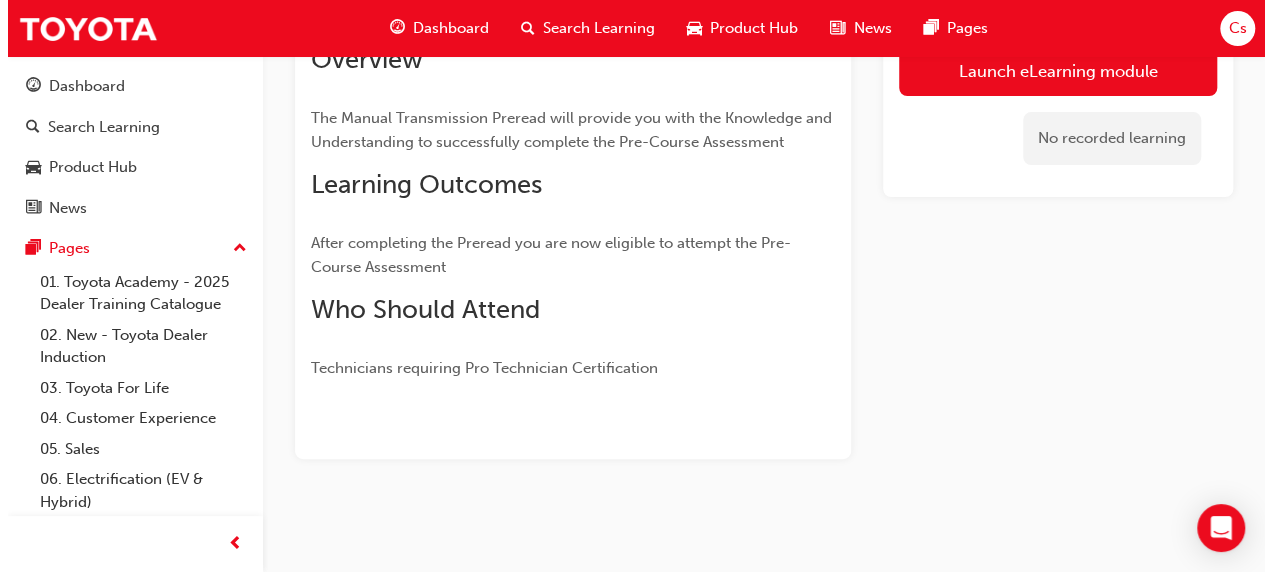 scroll, scrollTop: 0, scrollLeft: 0, axis: both 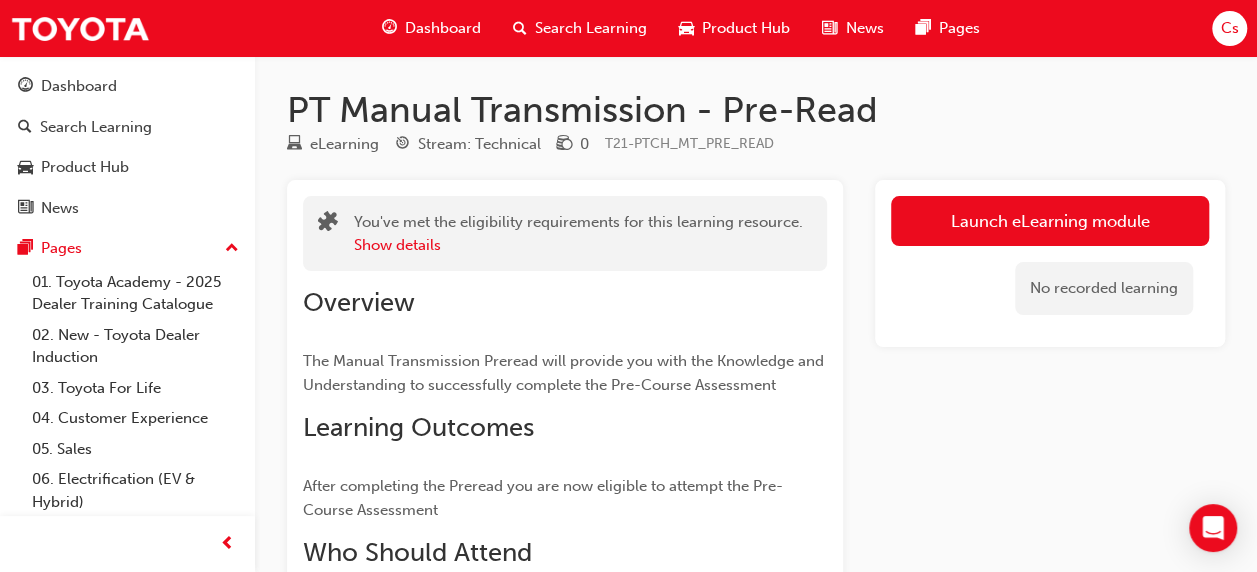 click on "Launch eLearning module" at bounding box center [1050, 221] 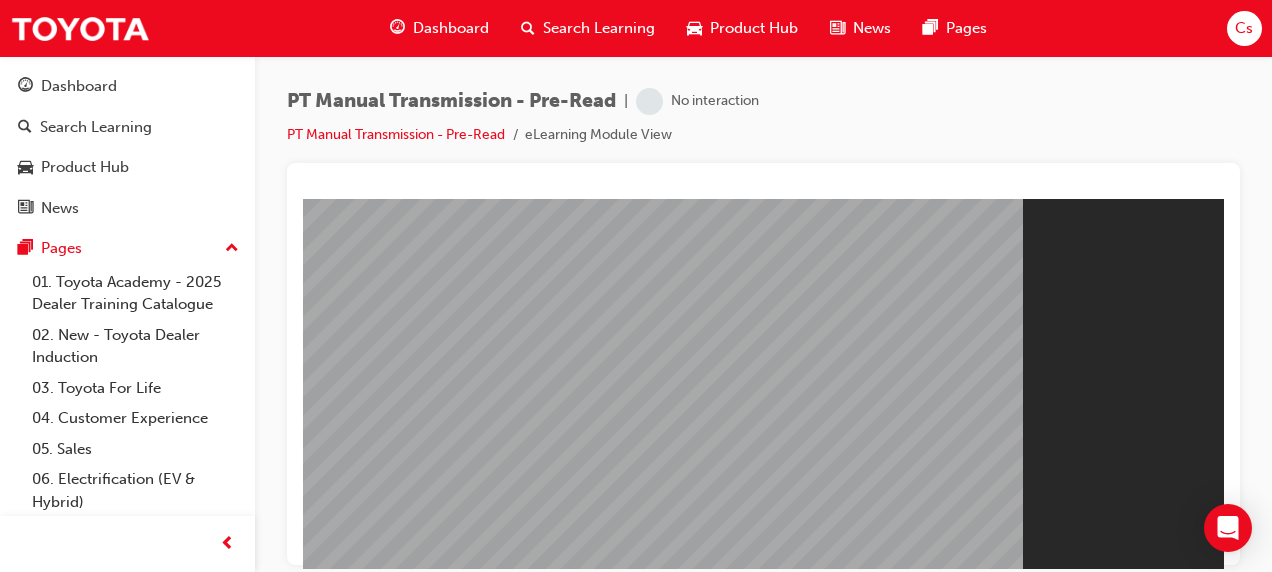 scroll, scrollTop: 0, scrollLeft: 0, axis: both 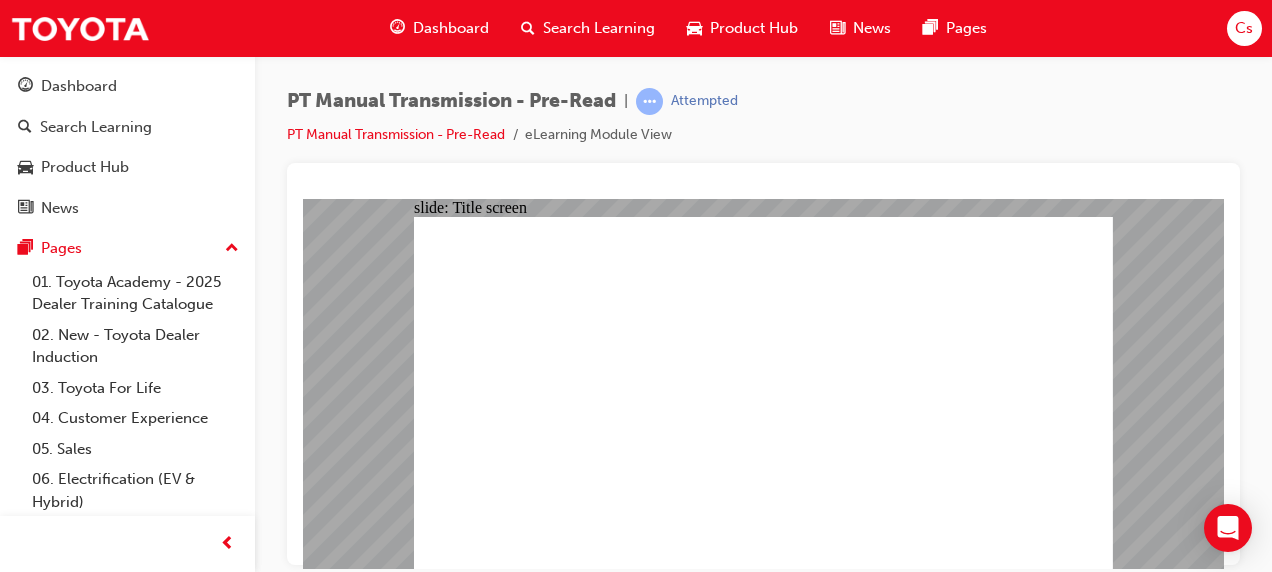 click 